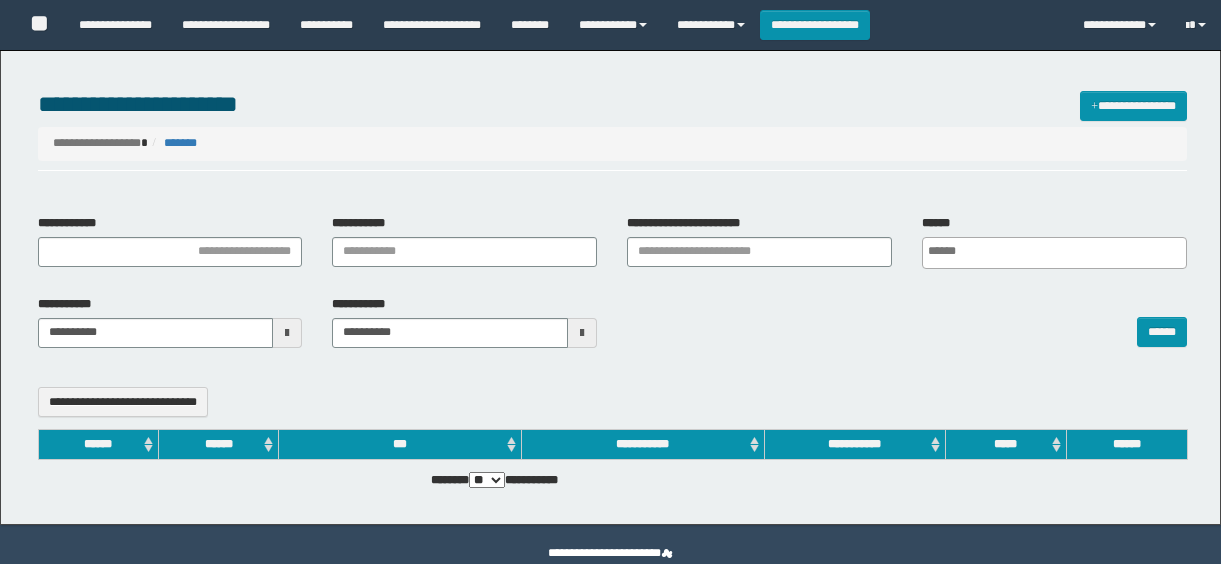select 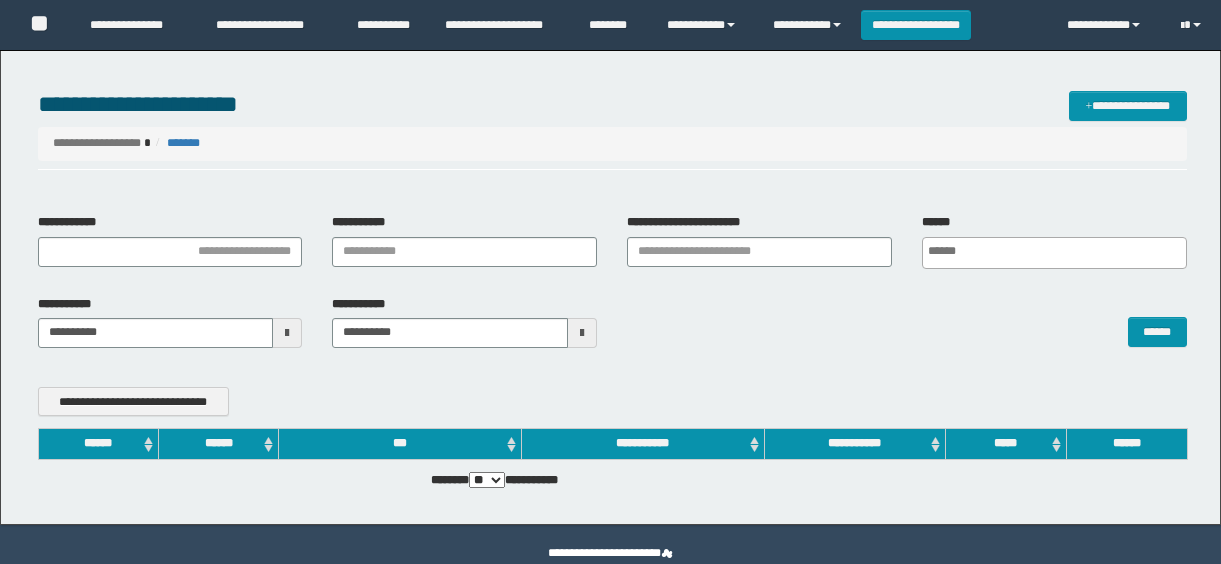 scroll, scrollTop: 0, scrollLeft: 0, axis: both 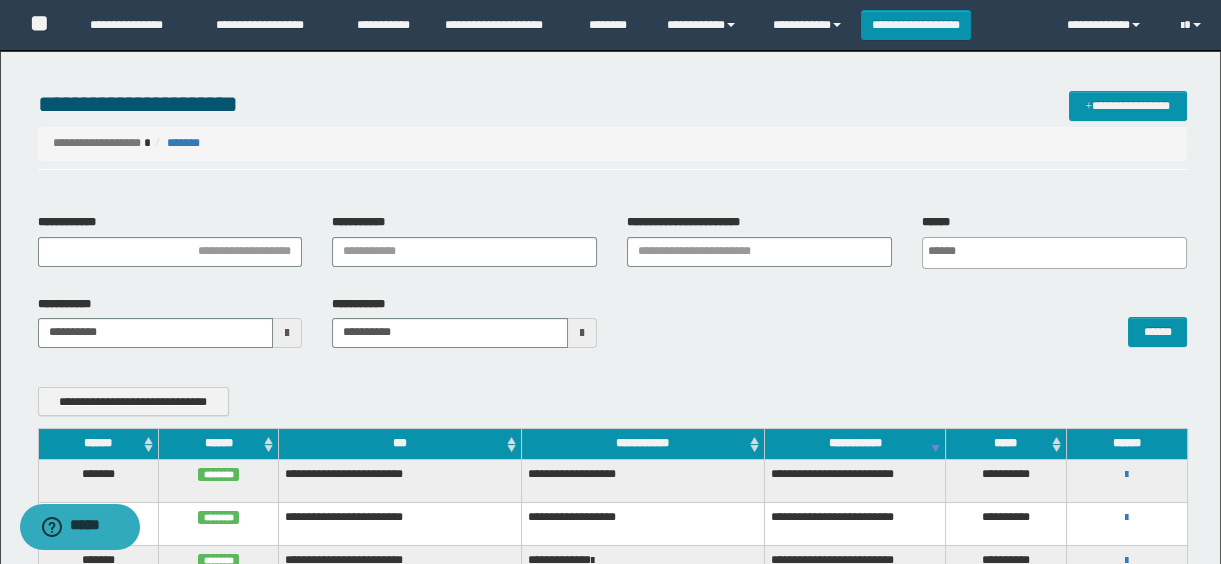 click on "**********" at bounding box center (613, 104) 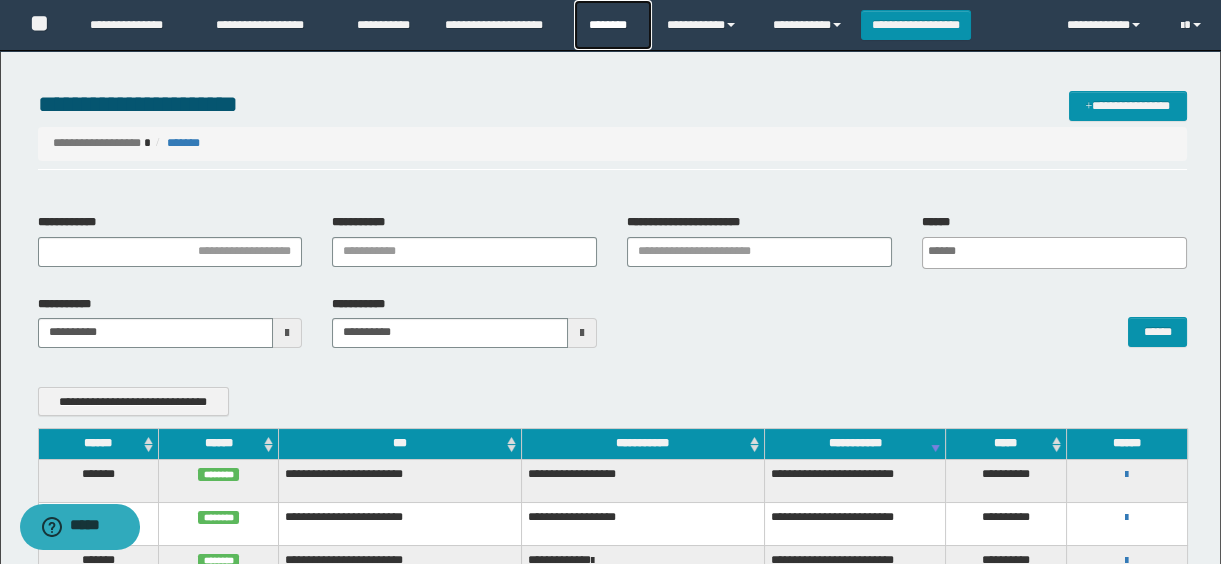 click on "********" at bounding box center [613, 25] 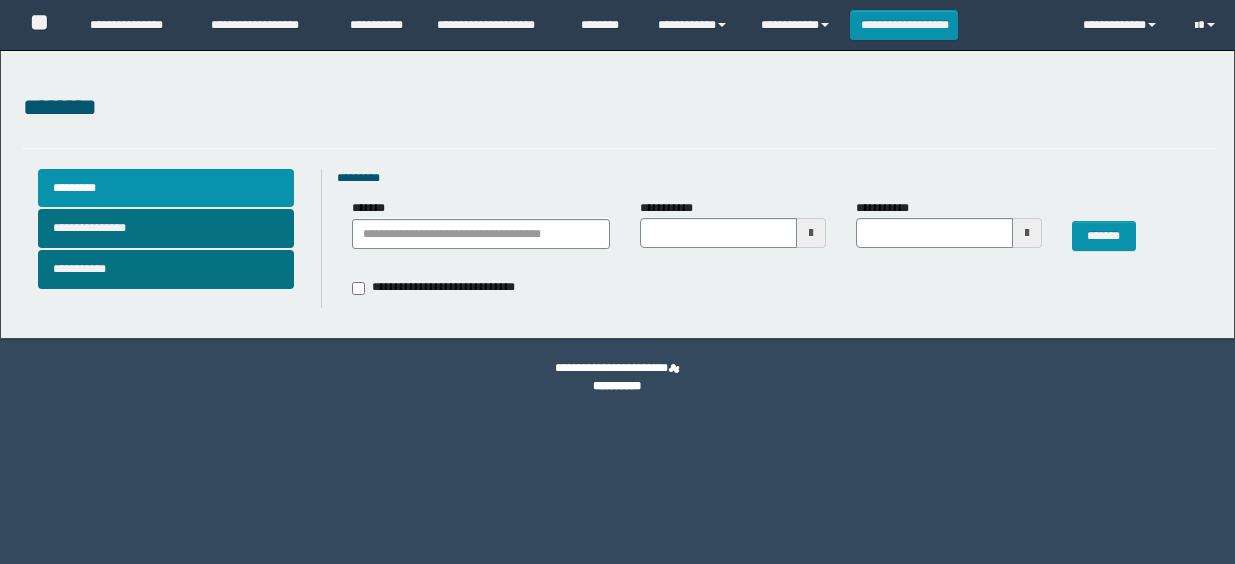 scroll, scrollTop: 0, scrollLeft: 0, axis: both 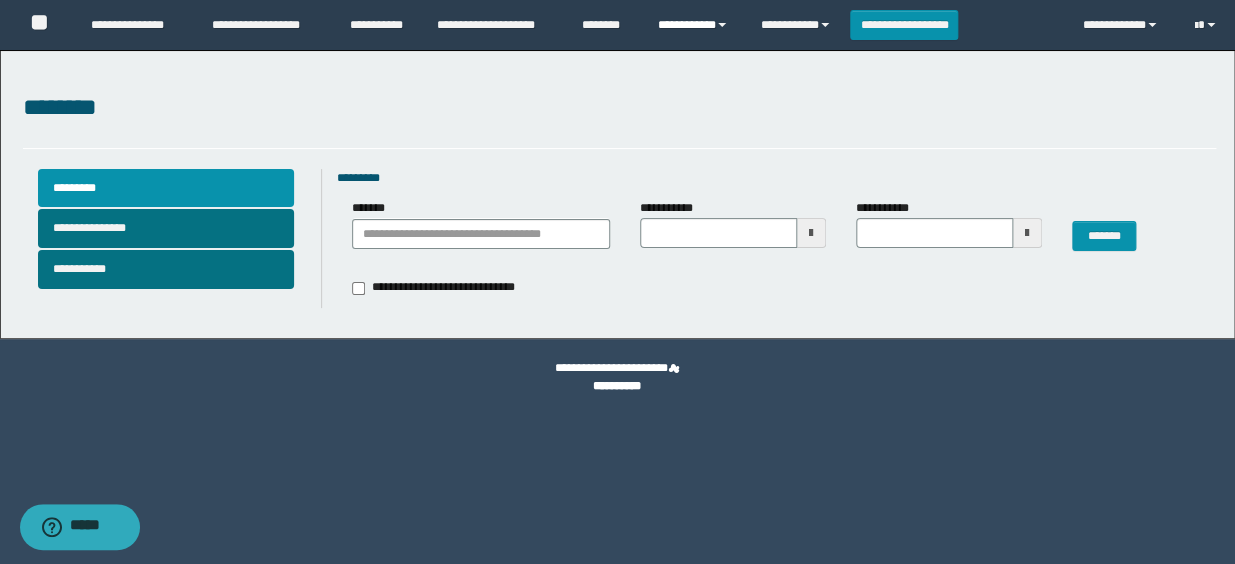 click on "**********" at bounding box center [694, 25] 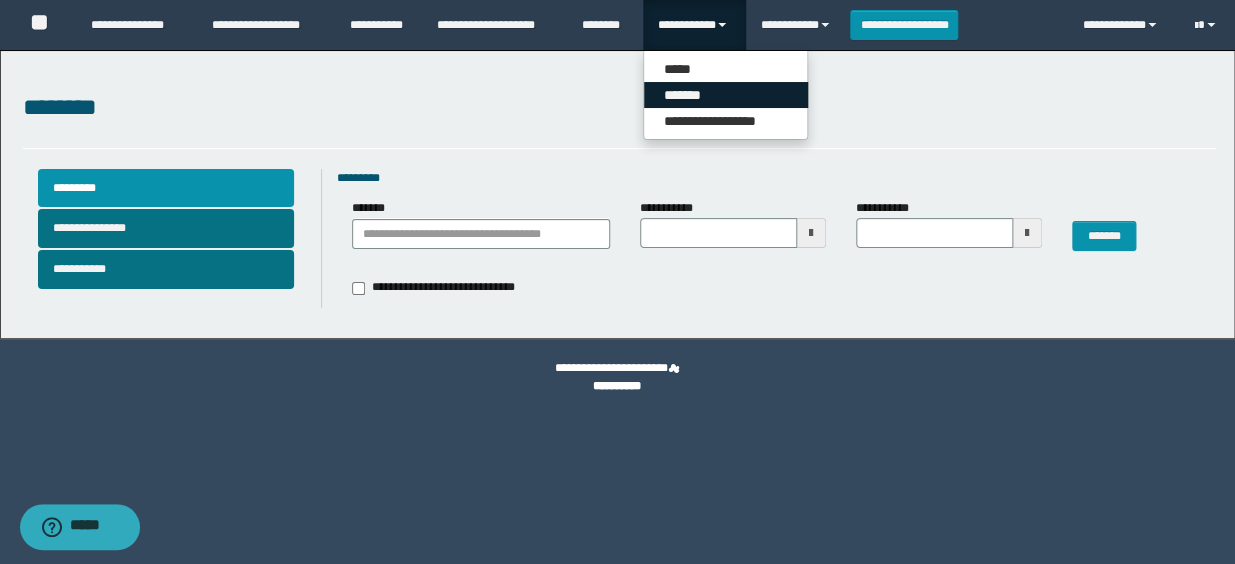 click on "*******" at bounding box center (726, 95) 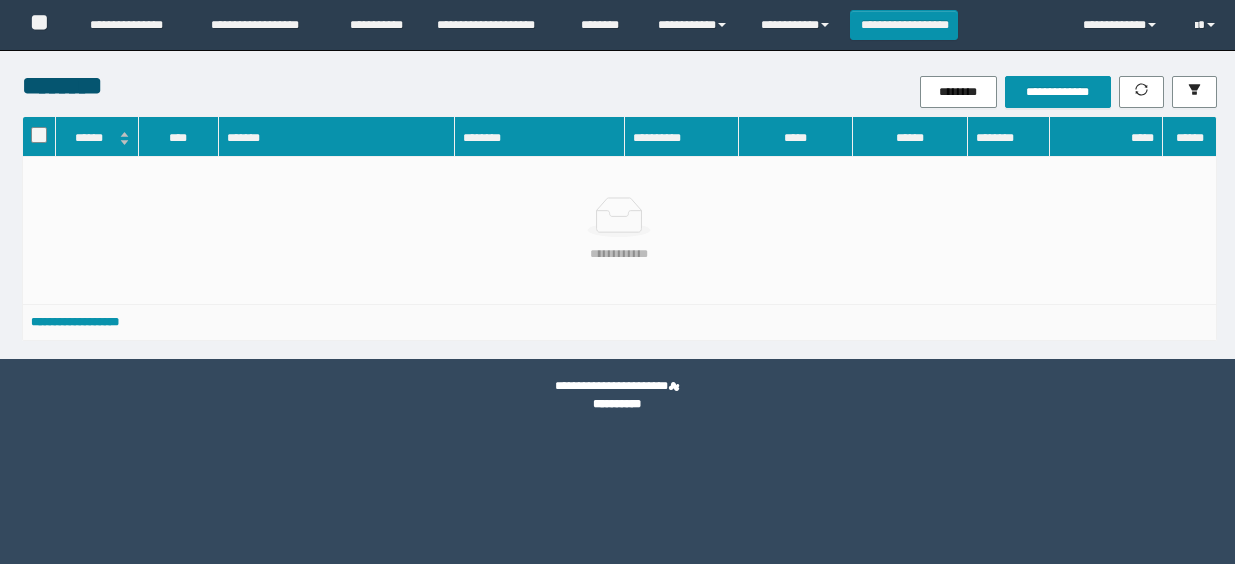 scroll, scrollTop: 0, scrollLeft: 0, axis: both 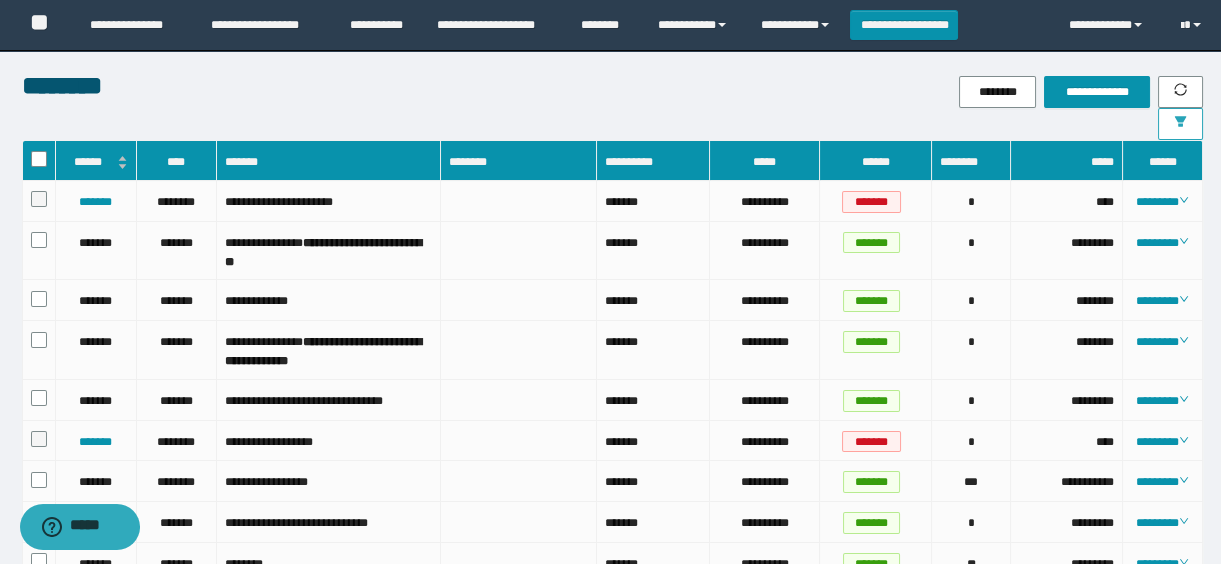click at bounding box center [1180, 124] 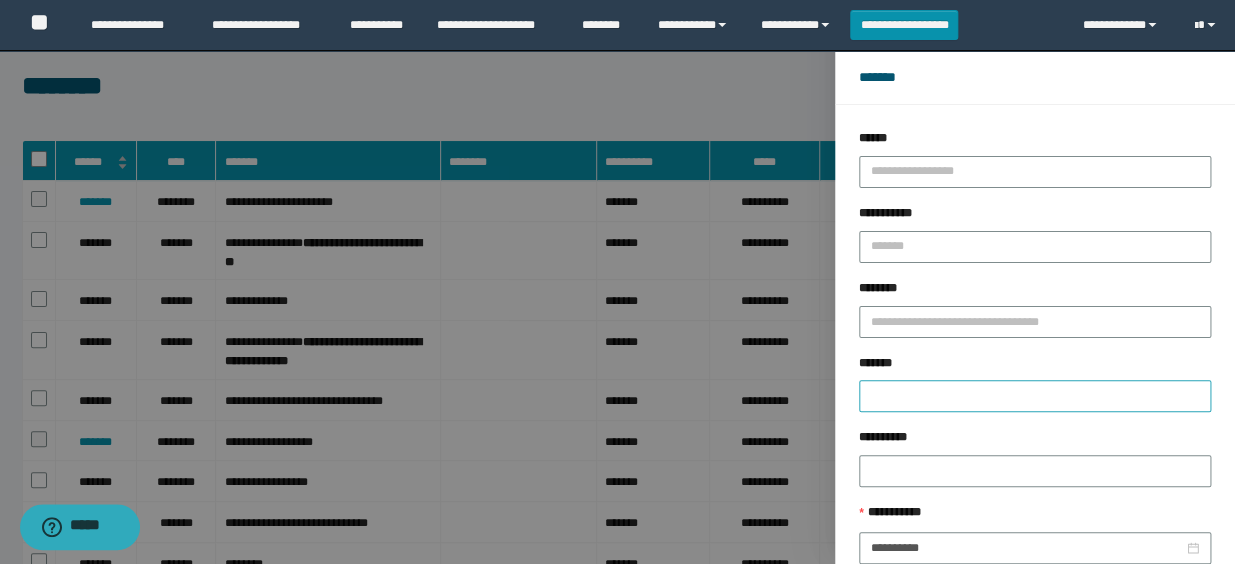 click at bounding box center [1035, 396] 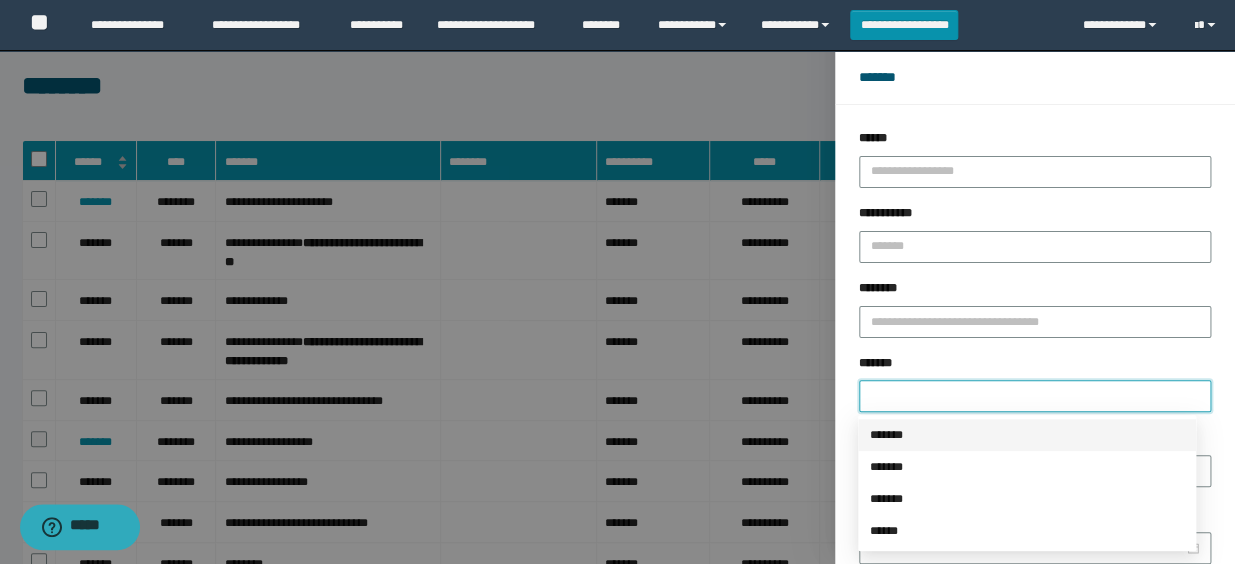 click on "*******" at bounding box center [1027, 435] 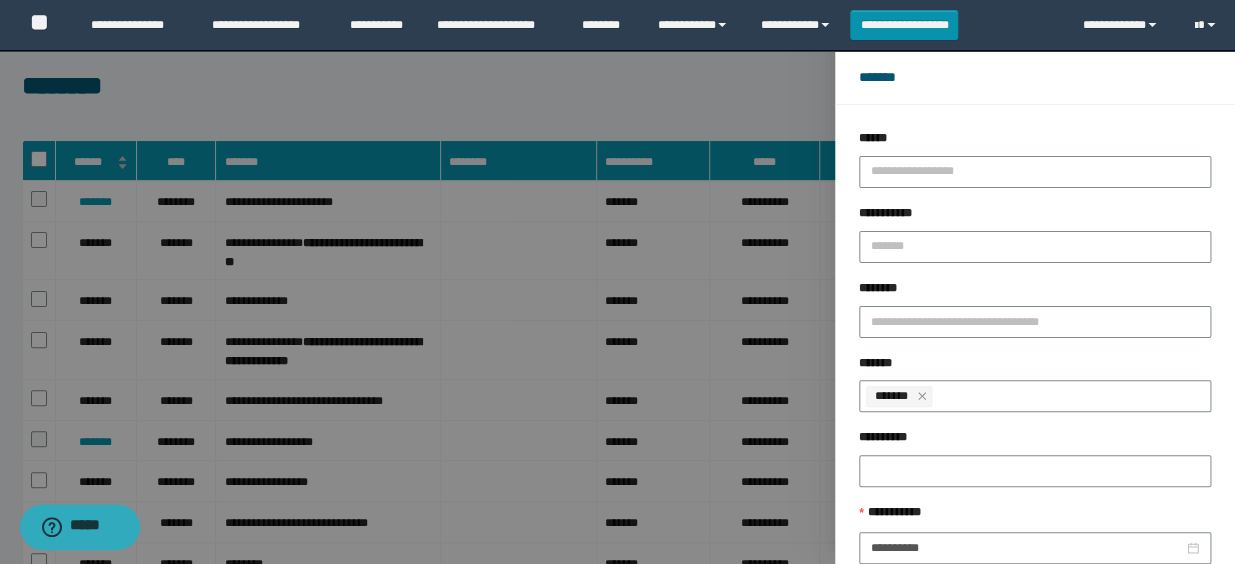 click on "**********" at bounding box center (1035, 316) 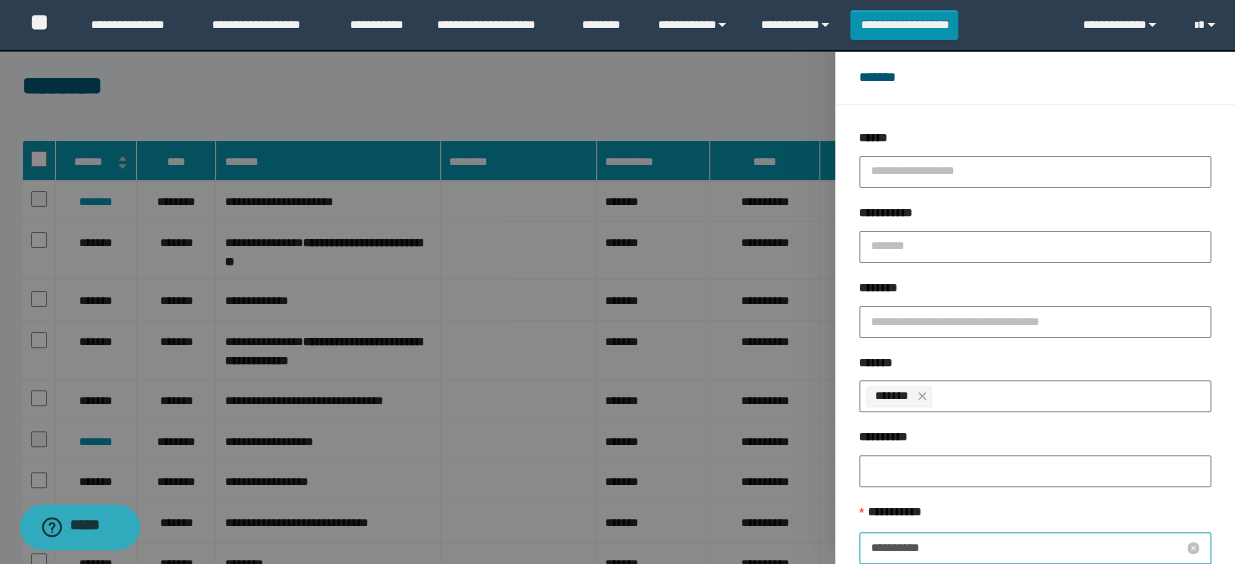 scroll, scrollTop: 112, scrollLeft: 0, axis: vertical 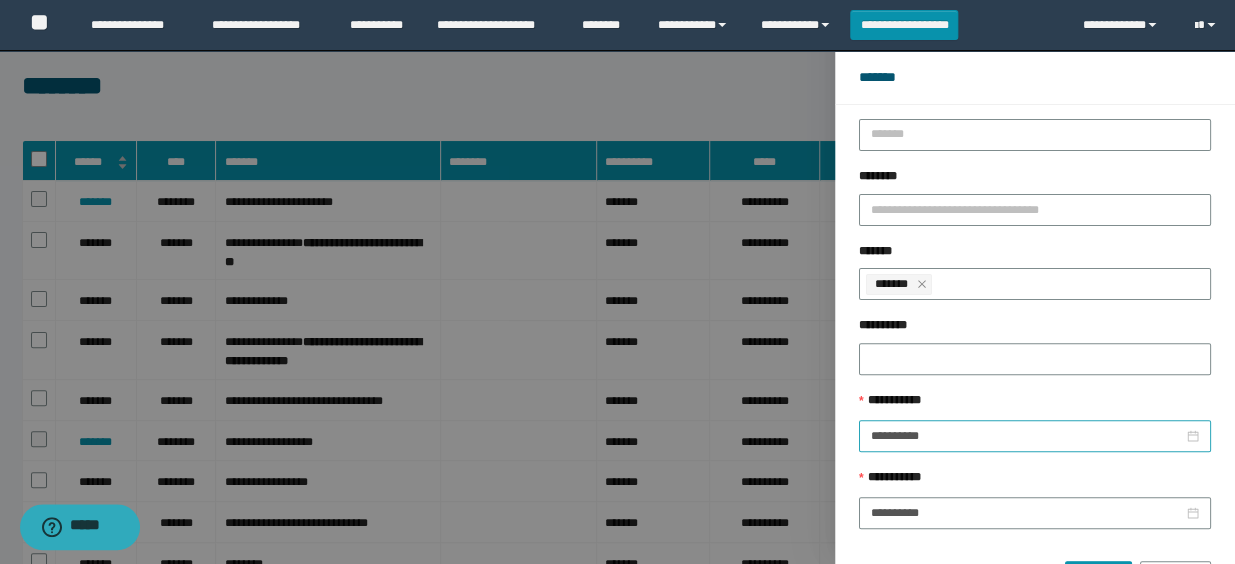click on "**********" at bounding box center [1035, 436] 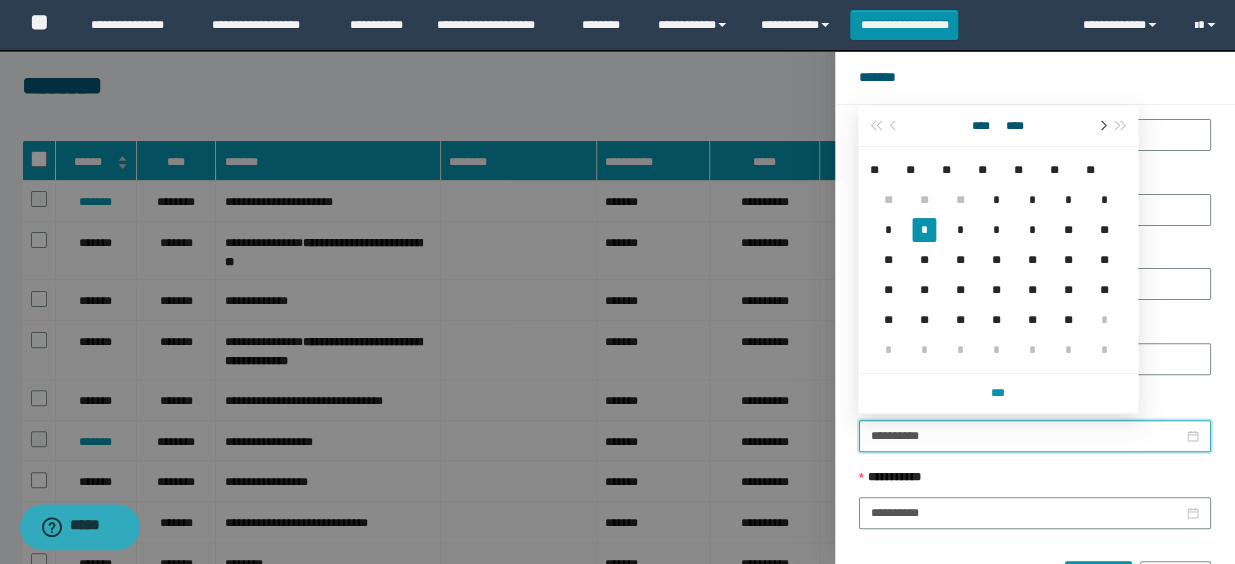 click at bounding box center (1101, 126) 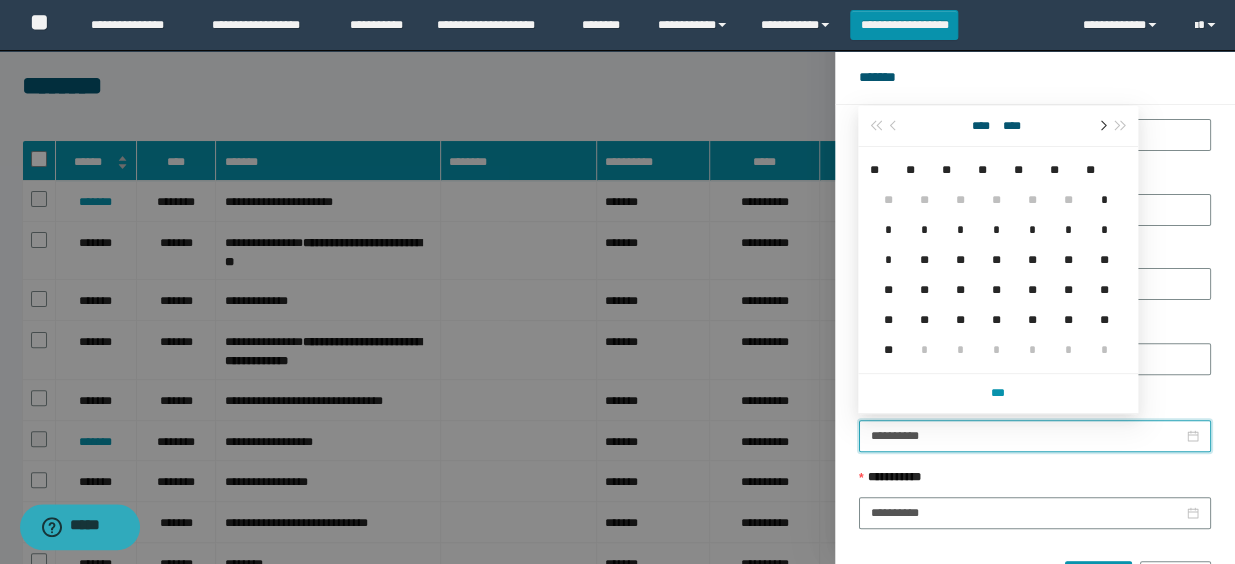 click at bounding box center (1101, 126) 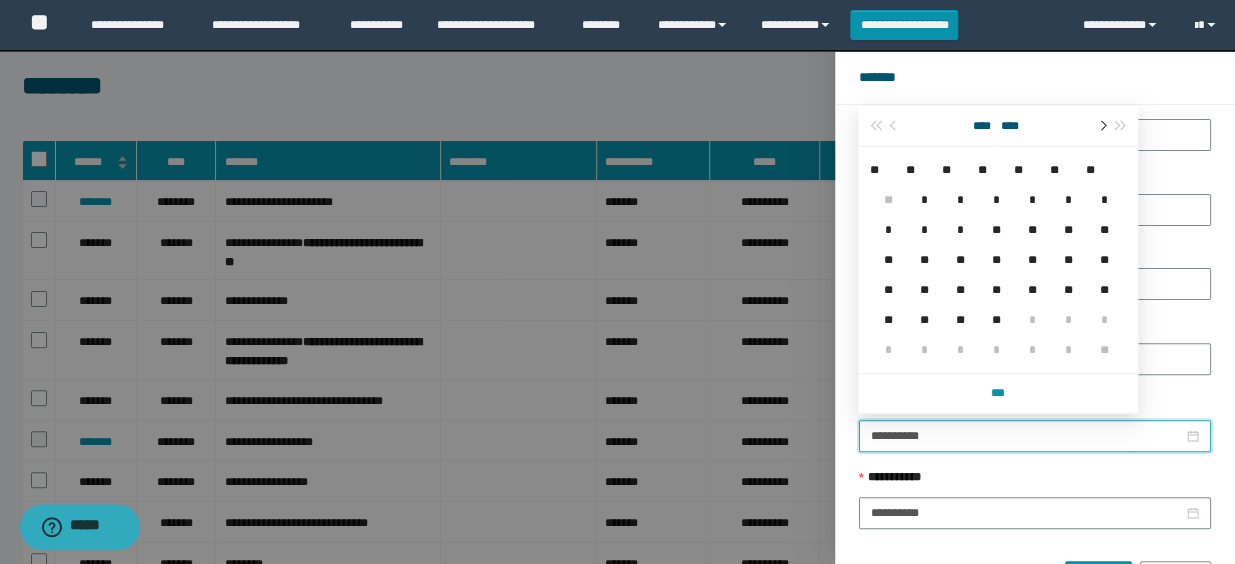 click at bounding box center (1101, 126) 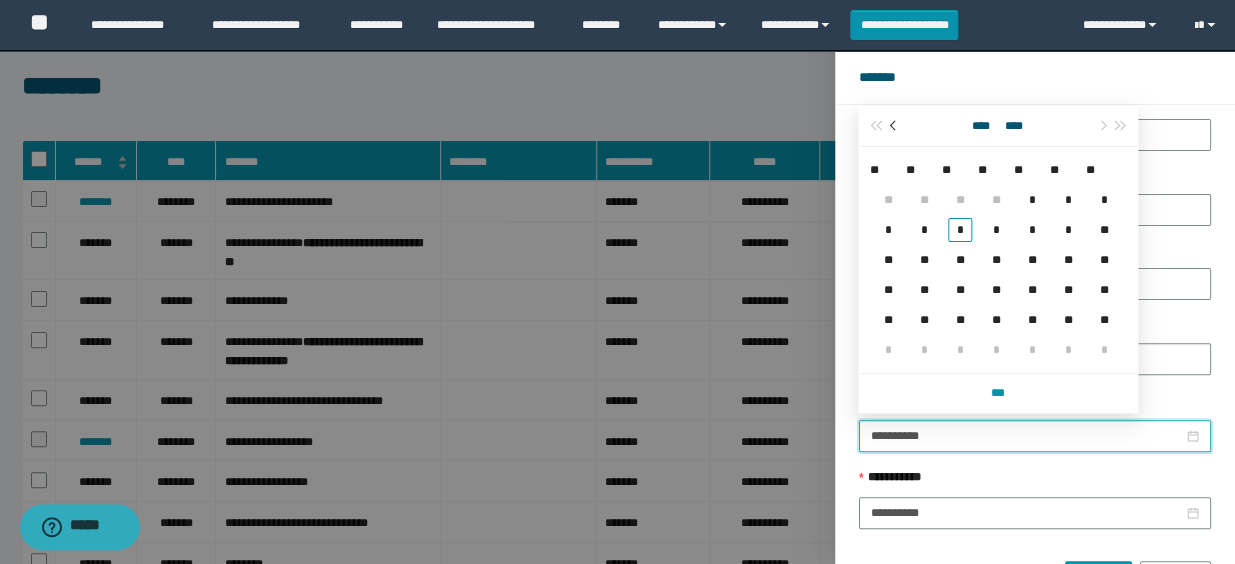 click at bounding box center [895, 126] 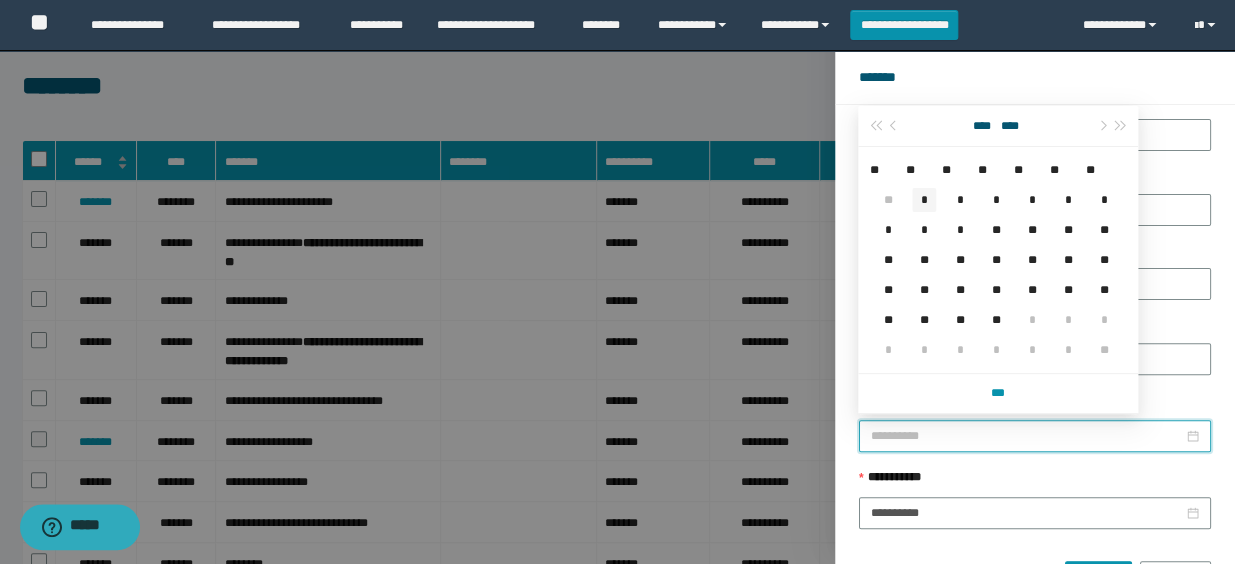 type on "**********" 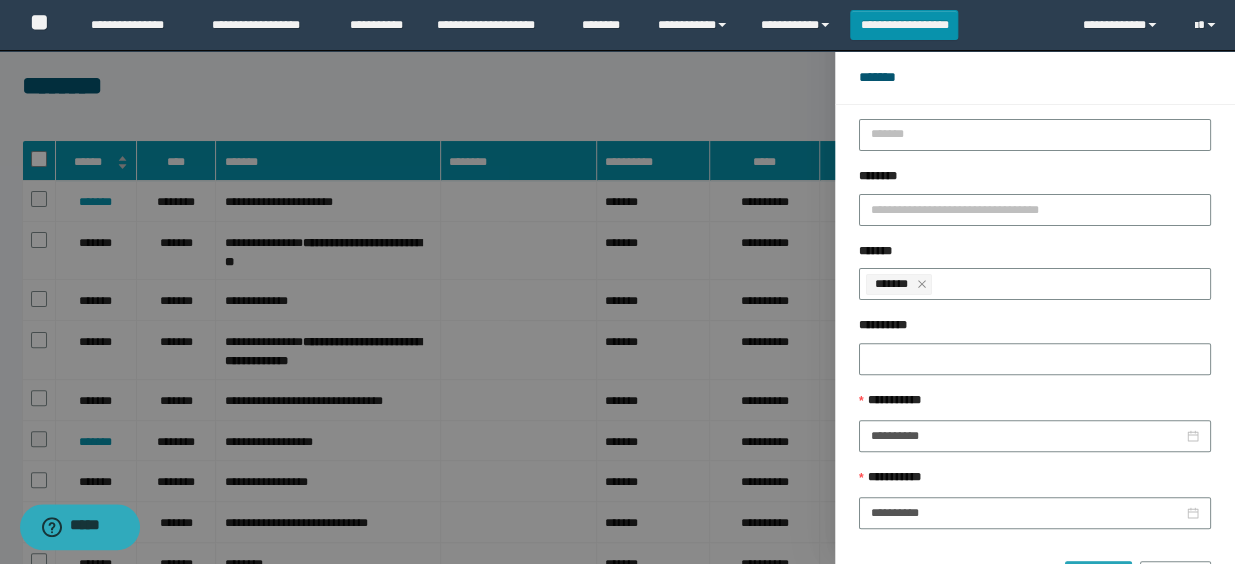 click on "******" at bounding box center [1098, 577] 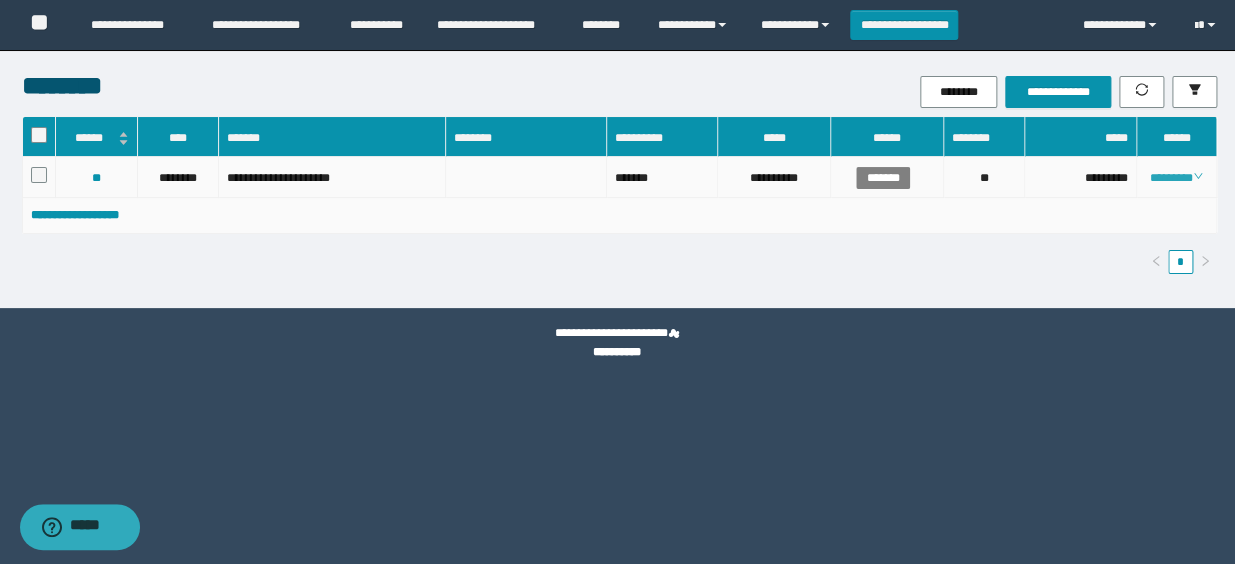 click on "********" at bounding box center [1176, 178] 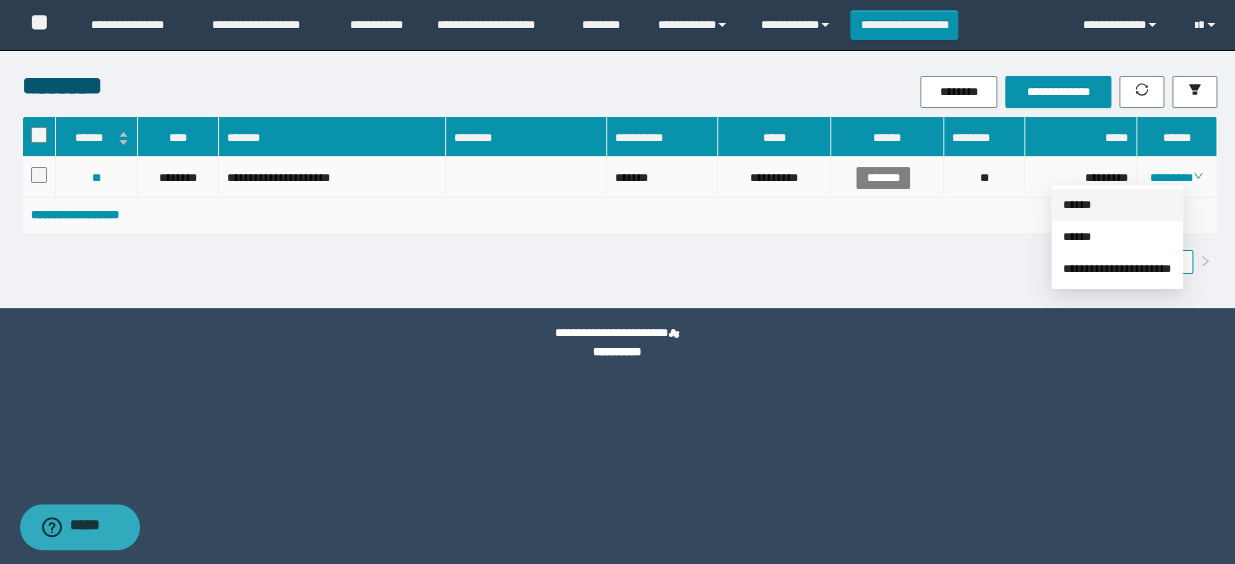 click on "******" at bounding box center [1077, 205] 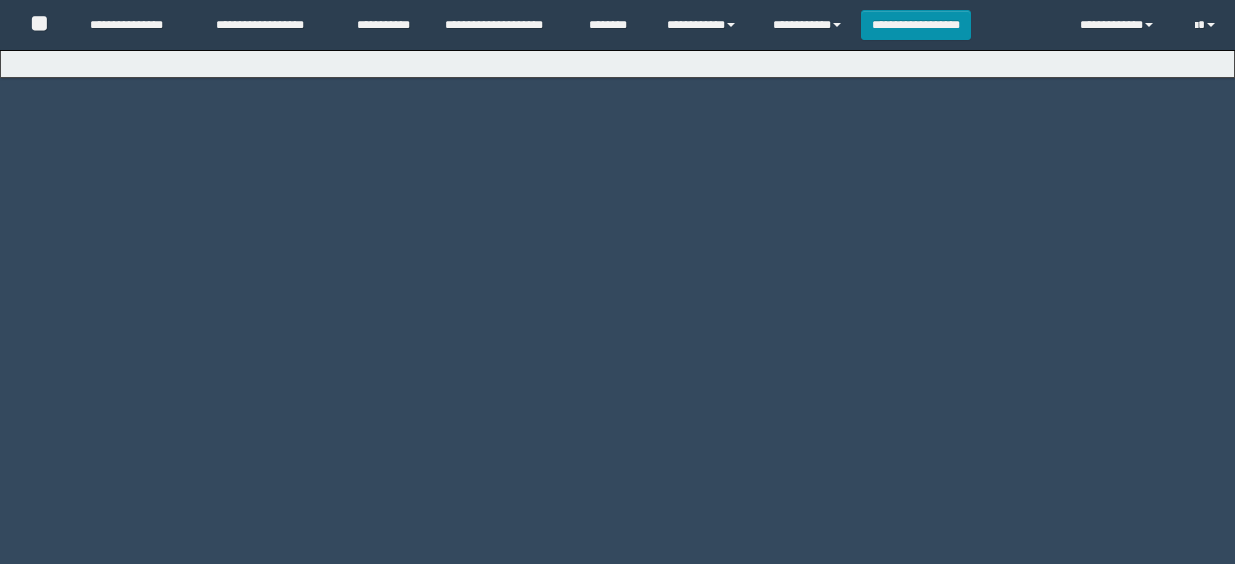 scroll, scrollTop: 0, scrollLeft: 0, axis: both 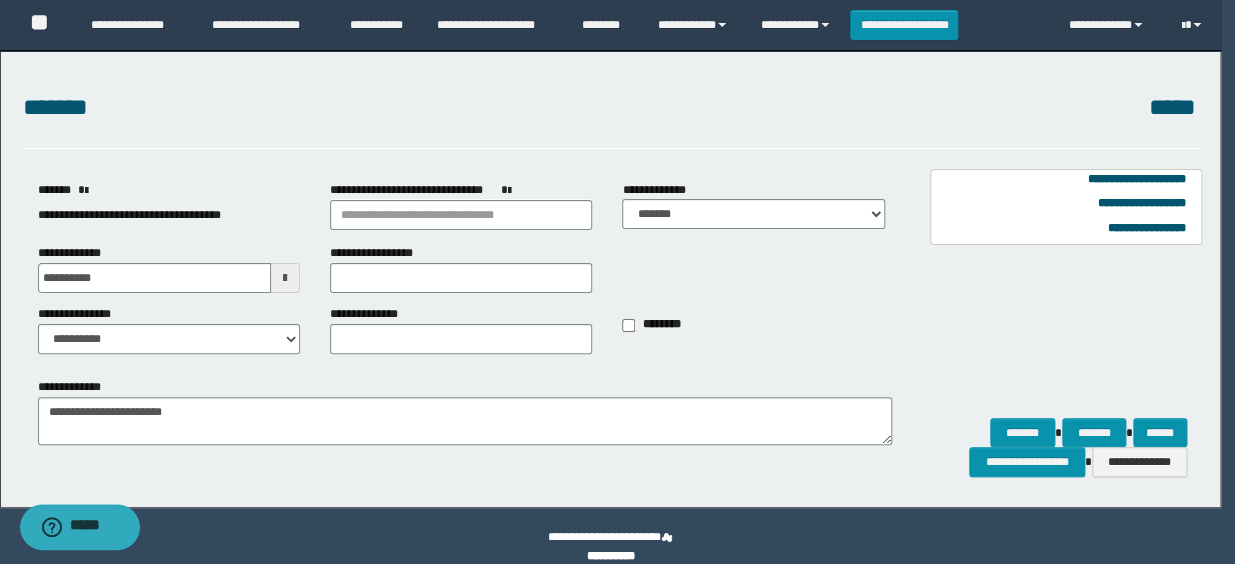 type on "**********" 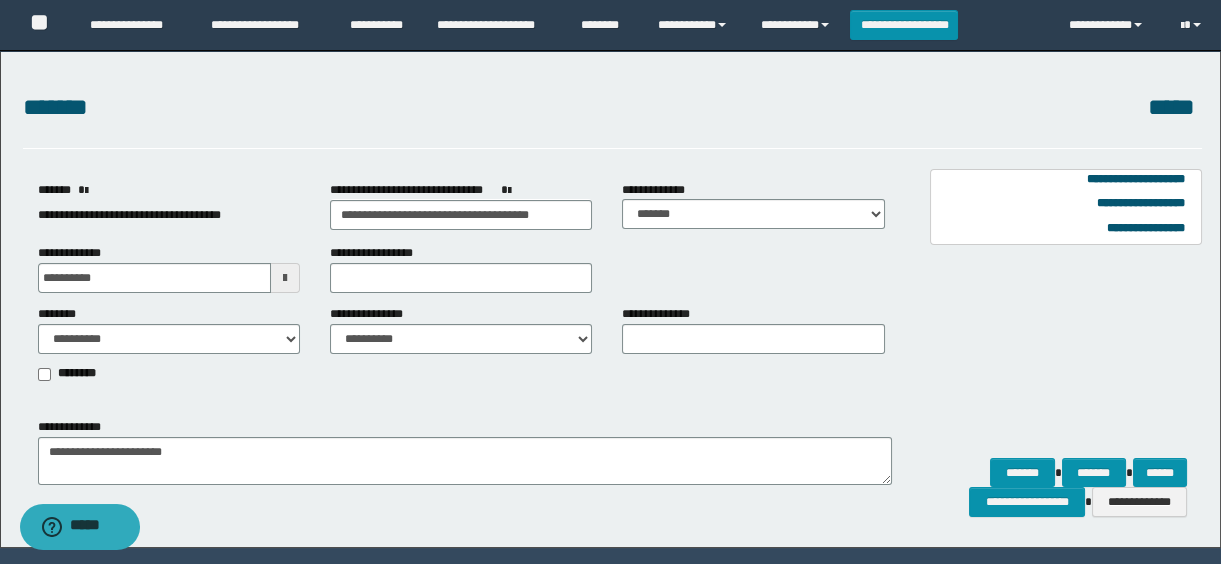 scroll, scrollTop: 61, scrollLeft: 0, axis: vertical 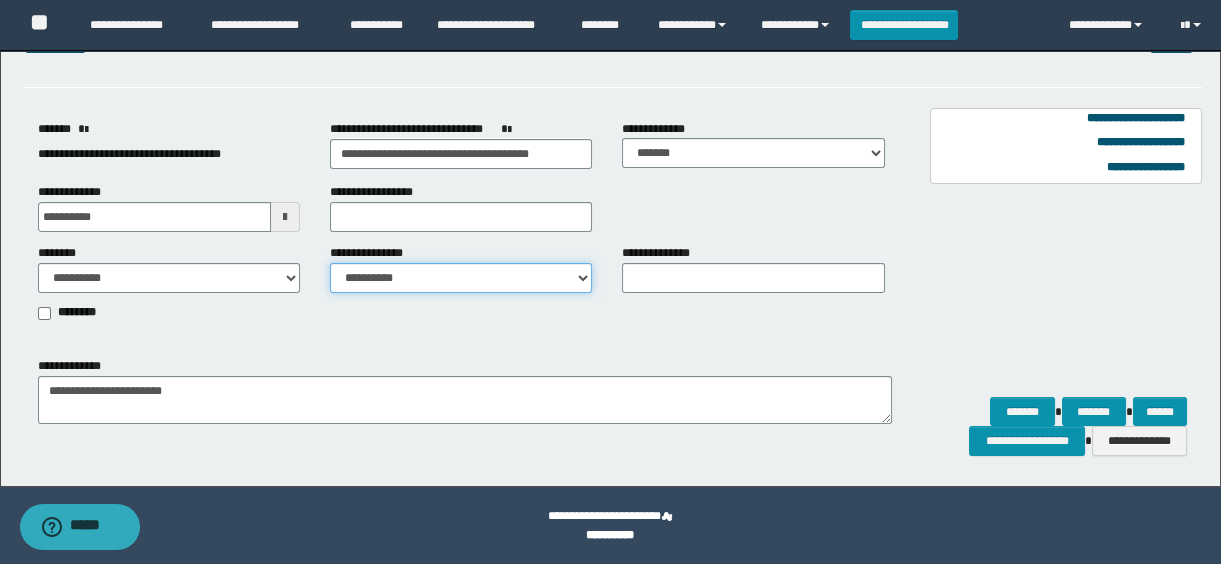 click on "**********" at bounding box center (461, 278) 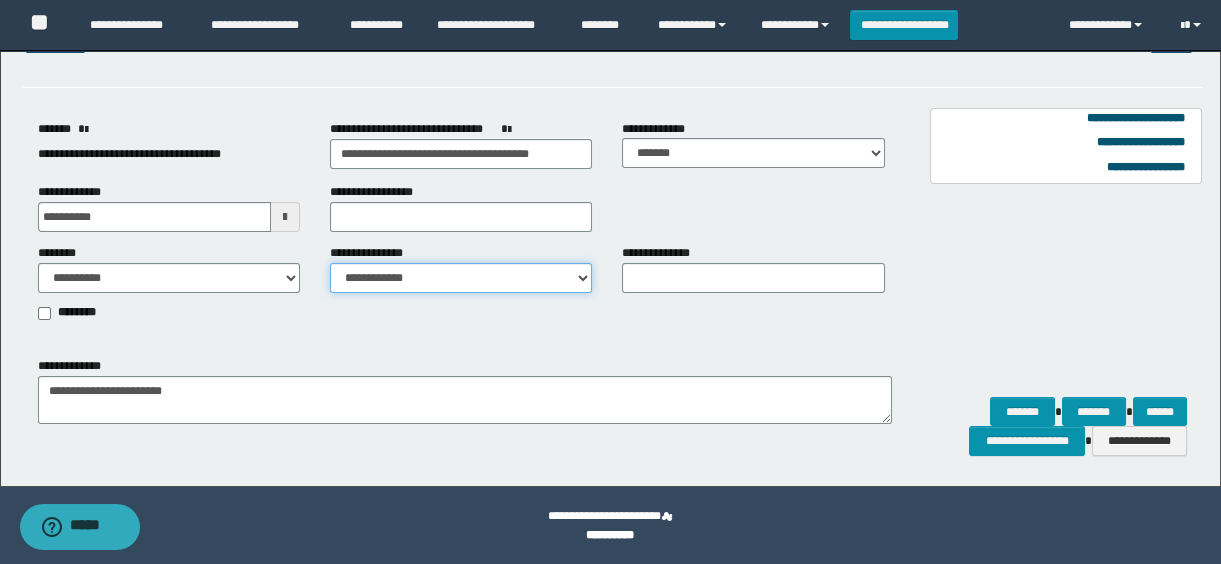 click on "**********" at bounding box center [461, 278] 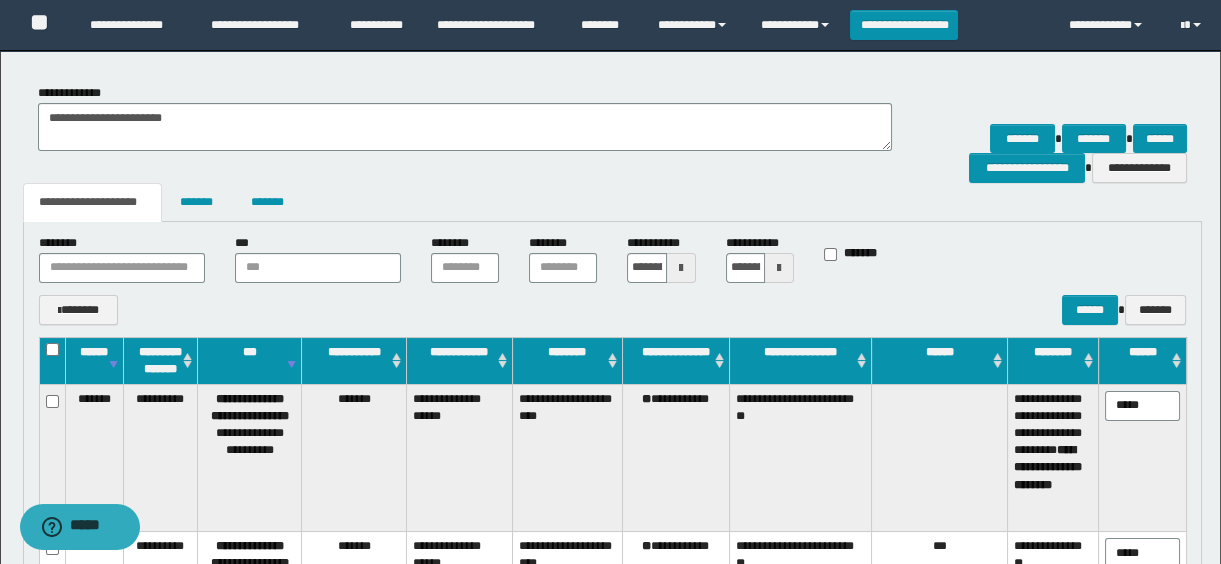 scroll, scrollTop: 516, scrollLeft: 0, axis: vertical 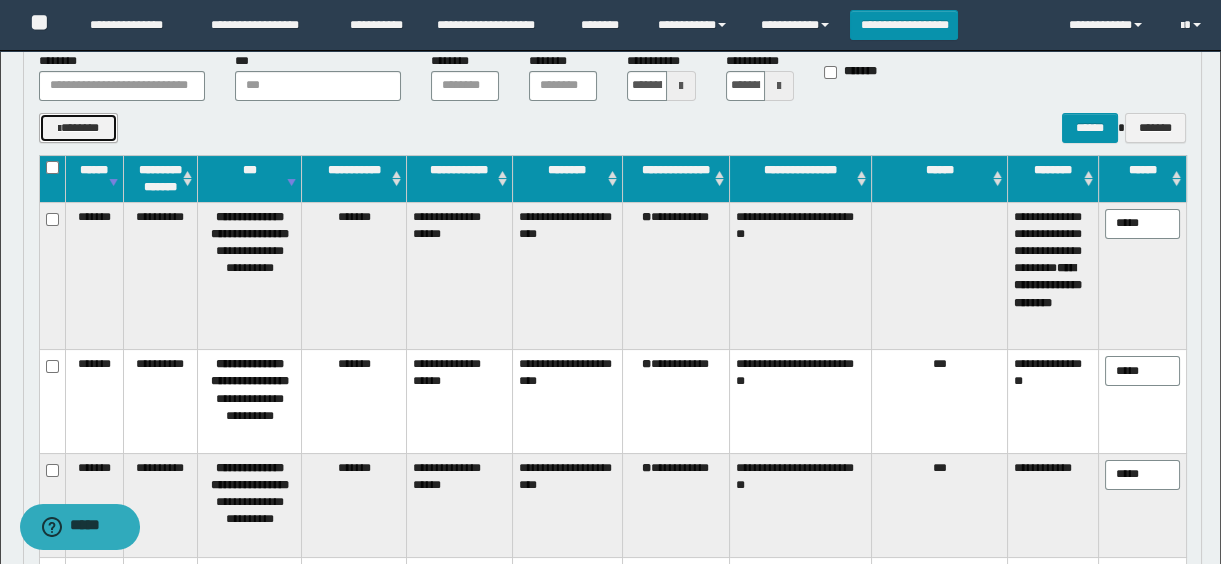 click on "*******" at bounding box center [79, 128] 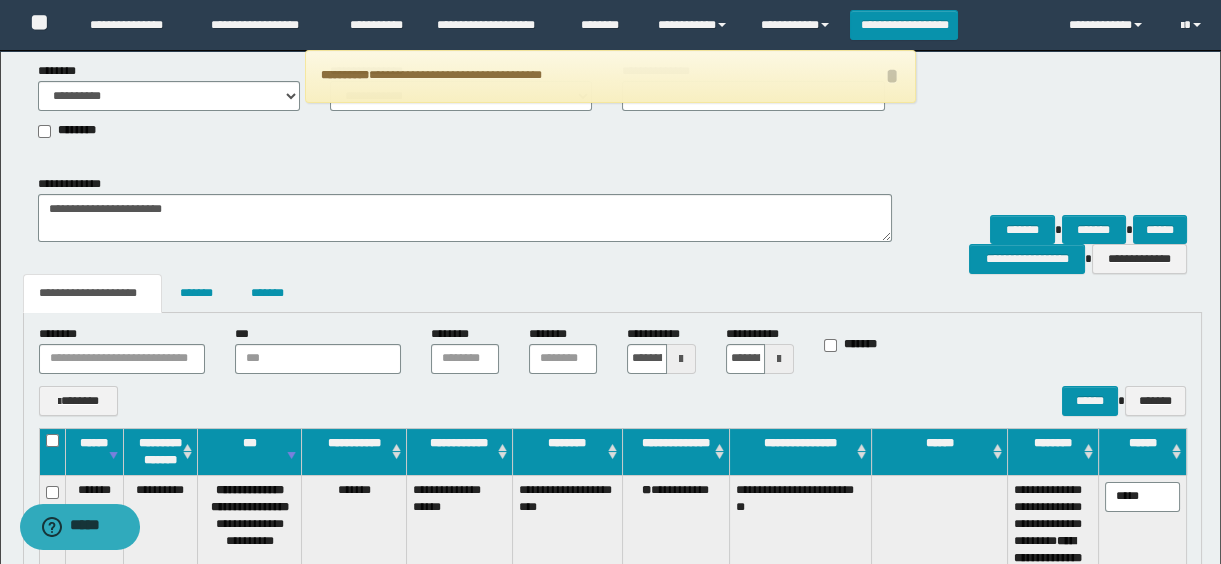 scroll, scrollTop: 0, scrollLeft: 0, axis: both 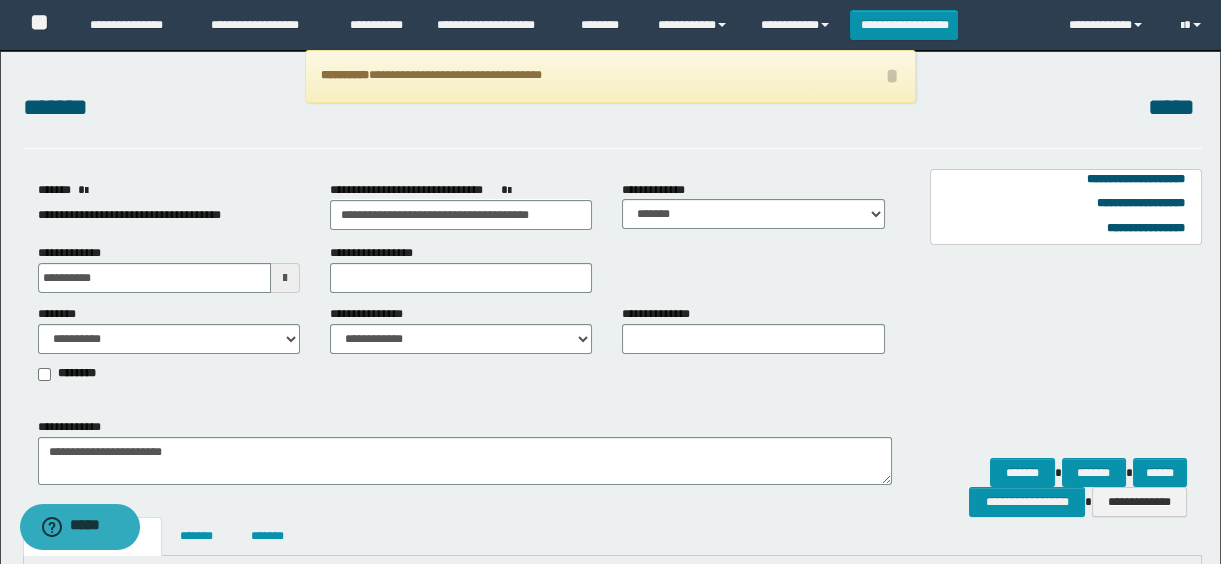 click at bounding box center [285, 278] 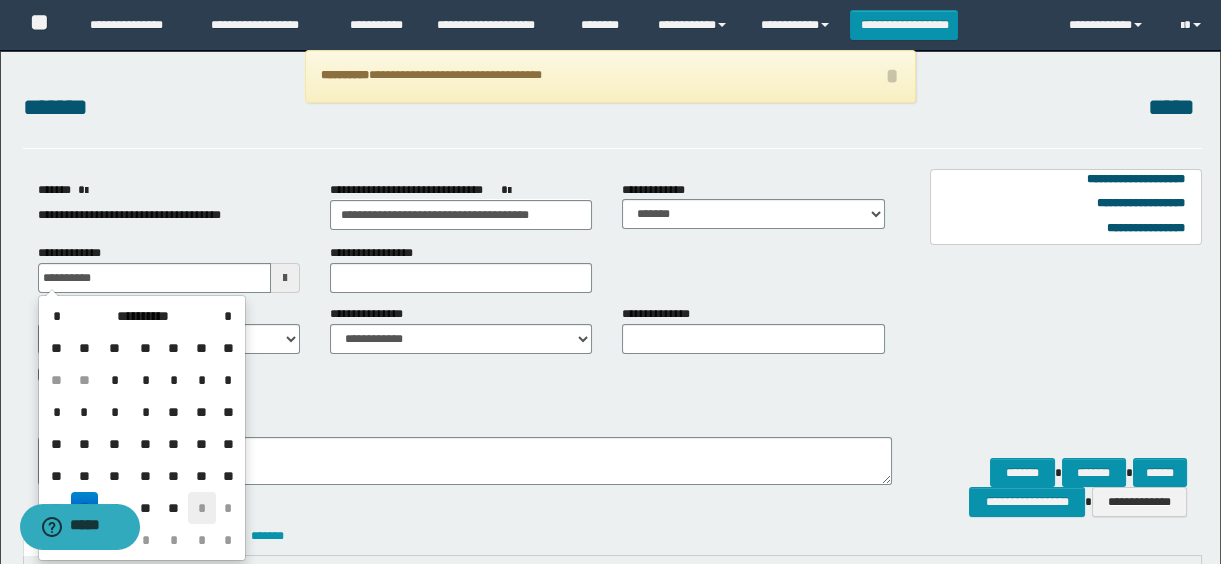 click on "*" at bounding box center [202, 508] 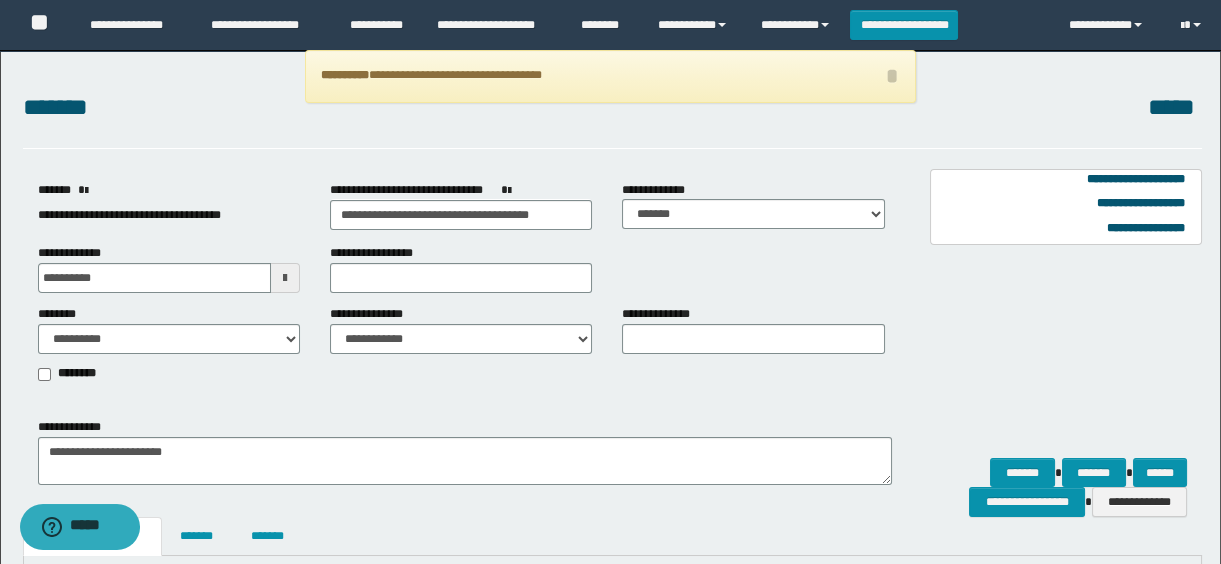 scroll, scrollTop: 272, scrollLeft: 0, axis: vertical 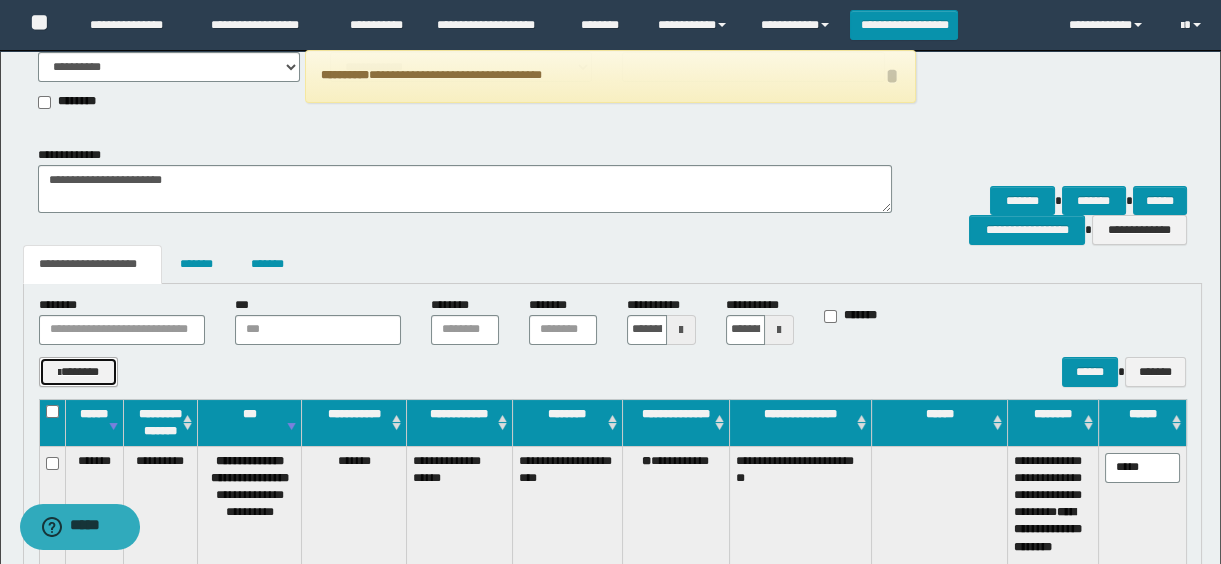 click on "*******" at bounding box center [79, 372] 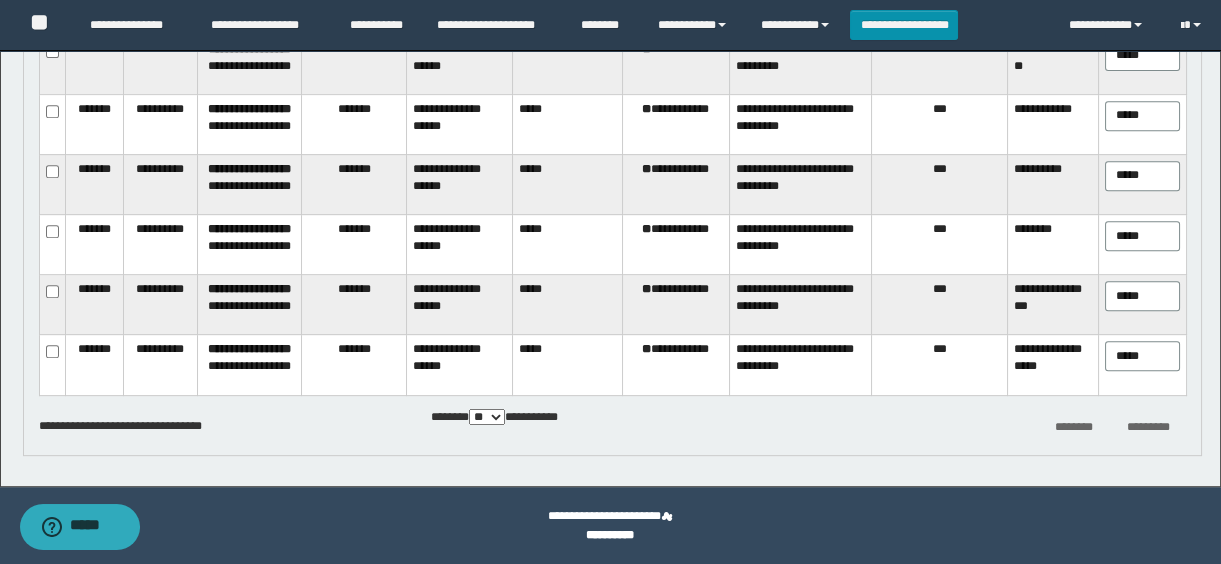 scroll, scrollTop: 354, scrollLeft: 0, axis: vertical 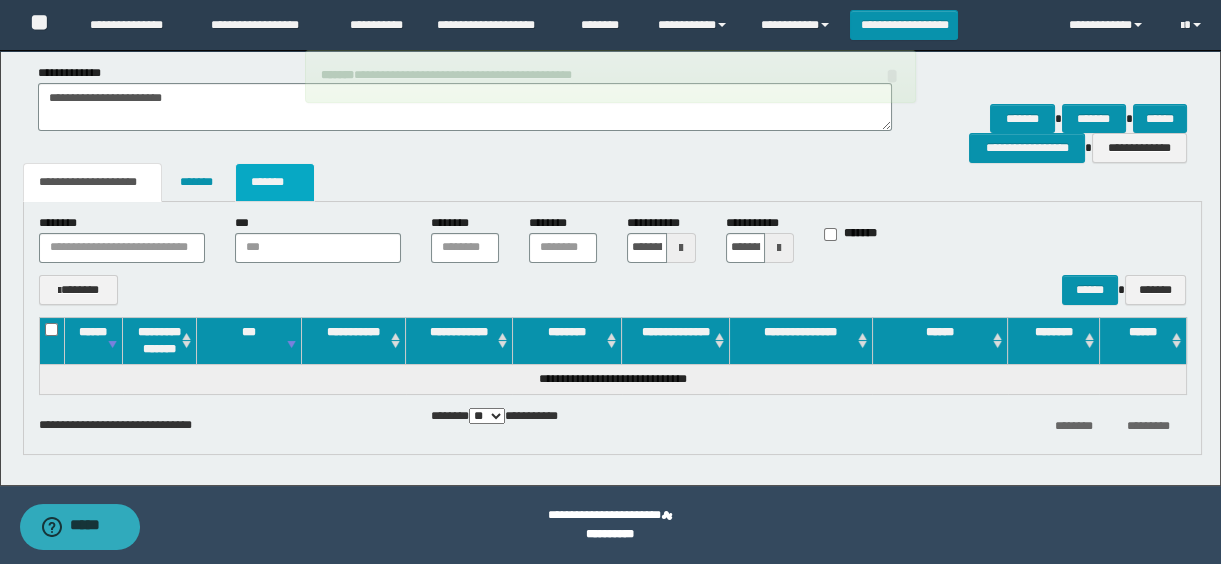 click on "*******" at bounding box center [275, 182] 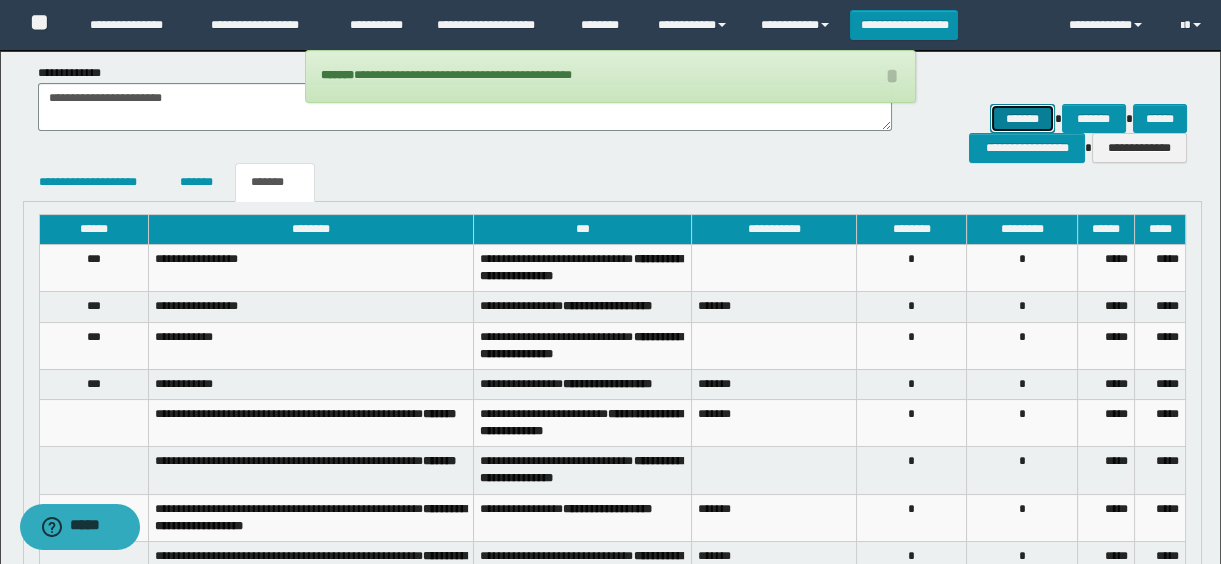 click on "*******" at bounding box center (1022, 119) 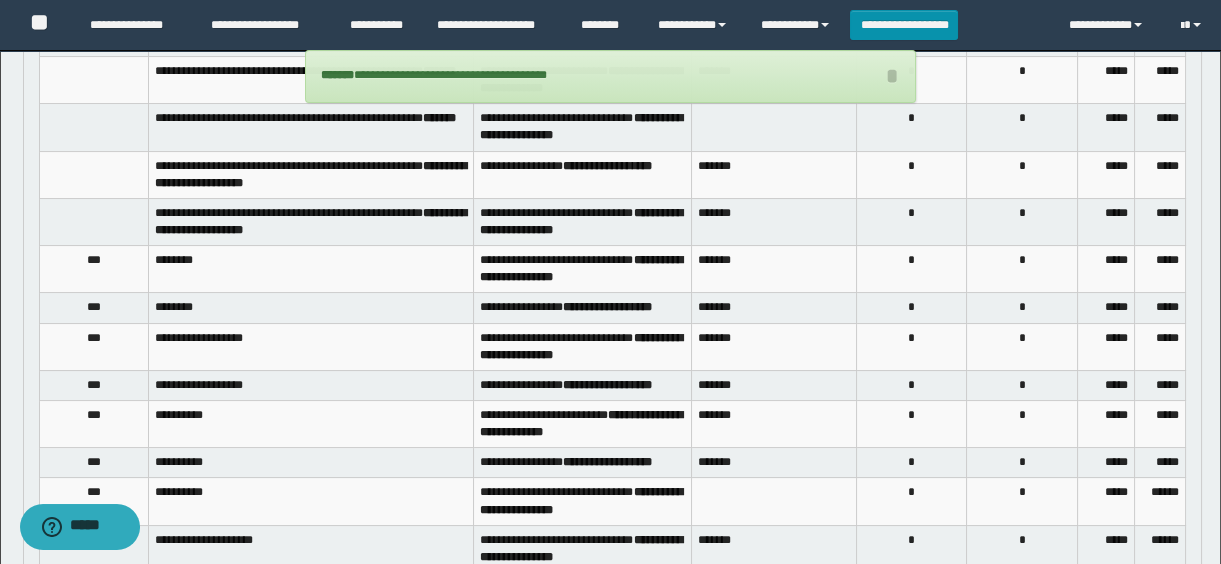 scroll, scrollTop: 242, scrollLeft: 0, axis: vertical 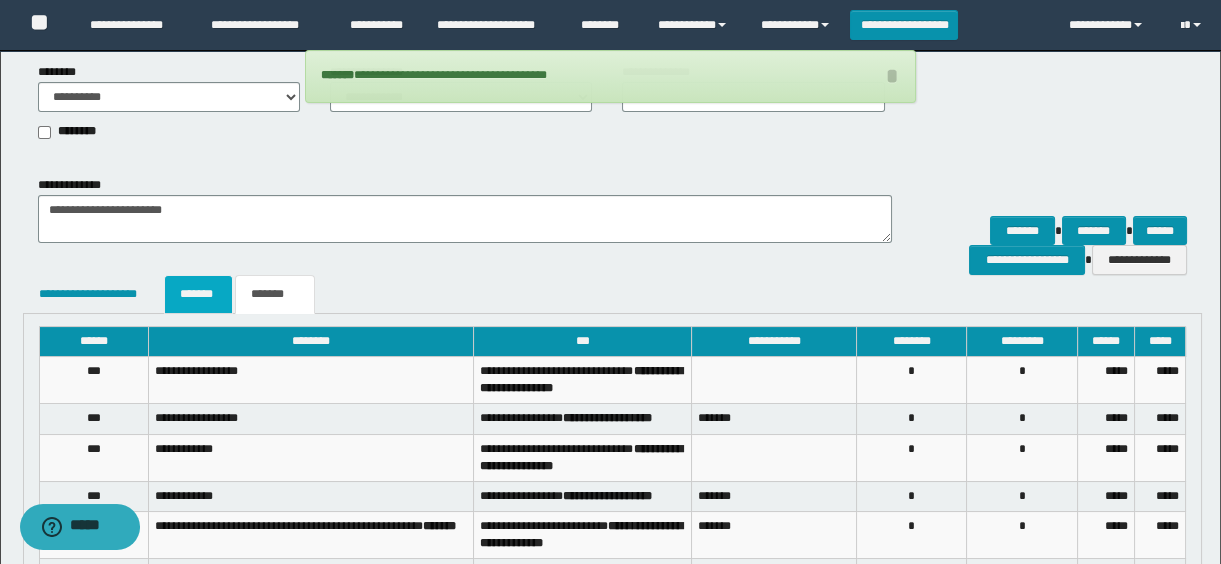 click on "*******" at bounding box center (198, 294) 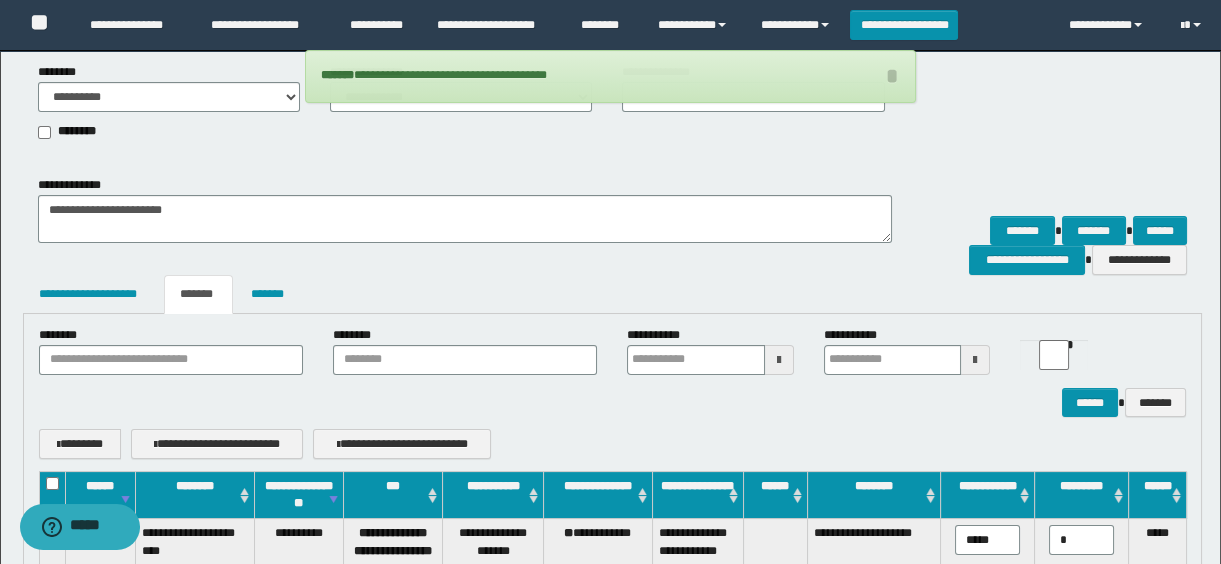 scroll, scrollTop: 515, scrollLeft: 0, axis: vertical 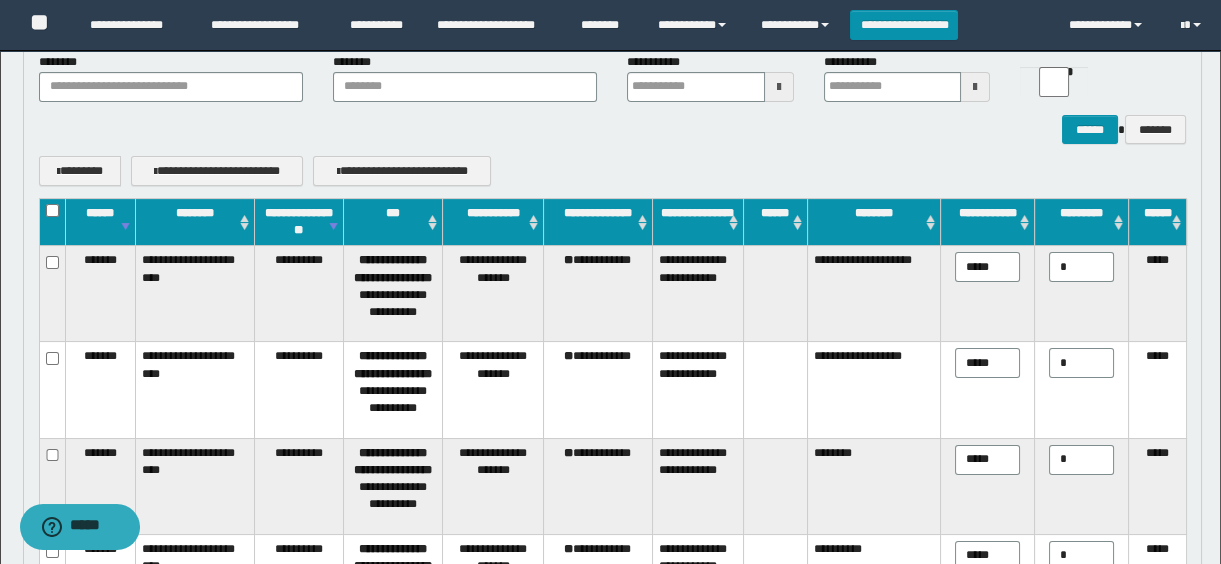 click on "**********" at bounding box center (988, 222) 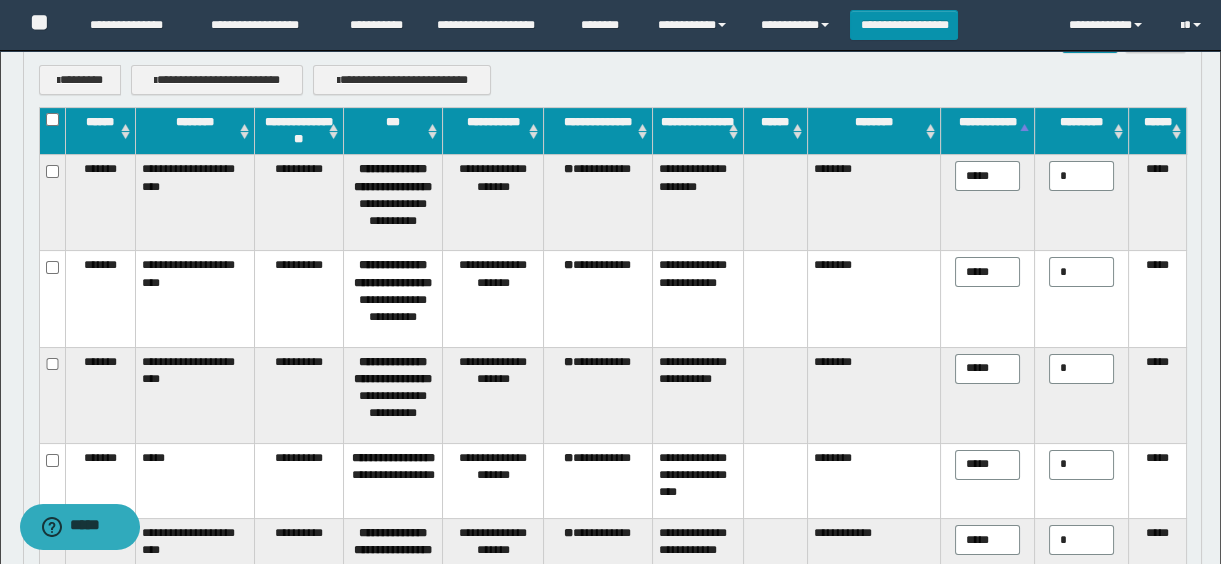 scroll, scrollTop: 242, scrollLeft: 0, axis: vertical 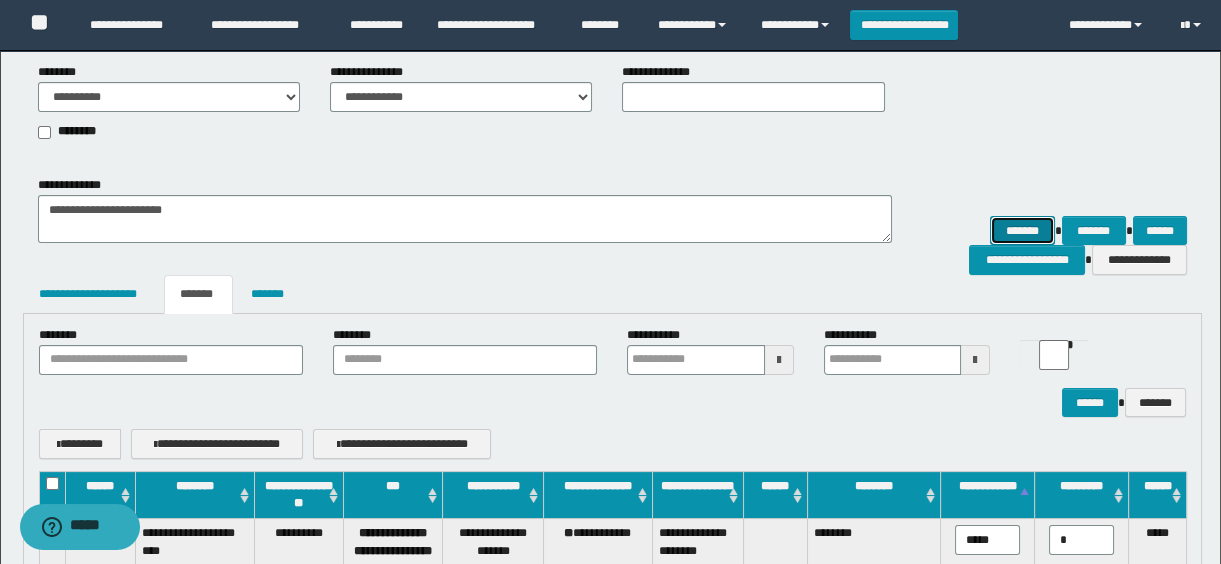click on "*******" at bounding box center (1022, 231) 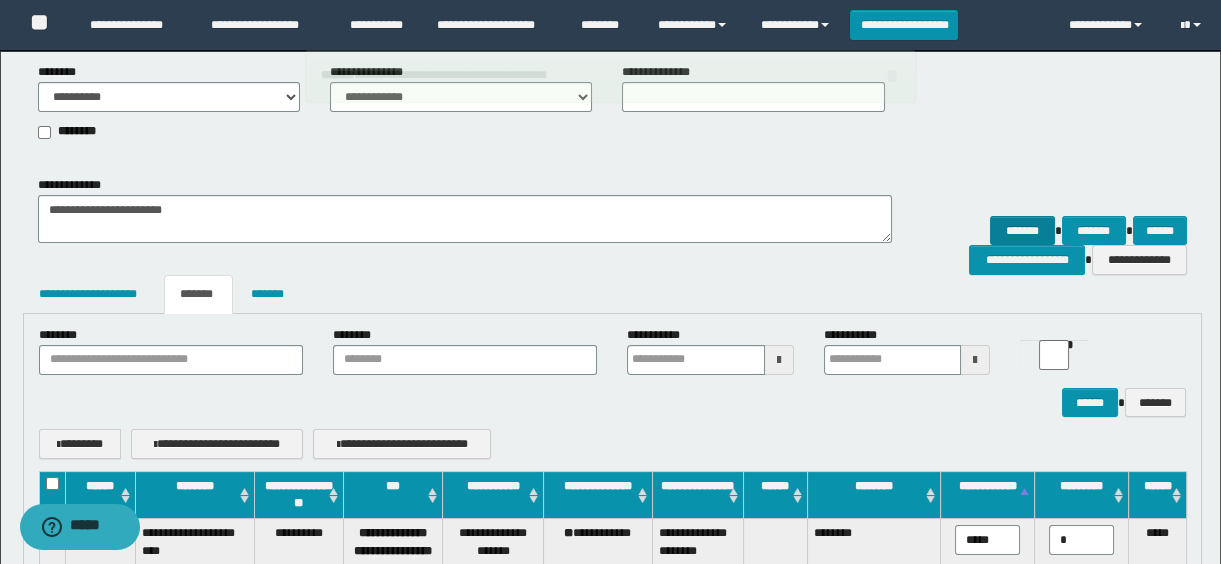 scroll, scrollTop: 0, scrollLeft: 0, axis: both 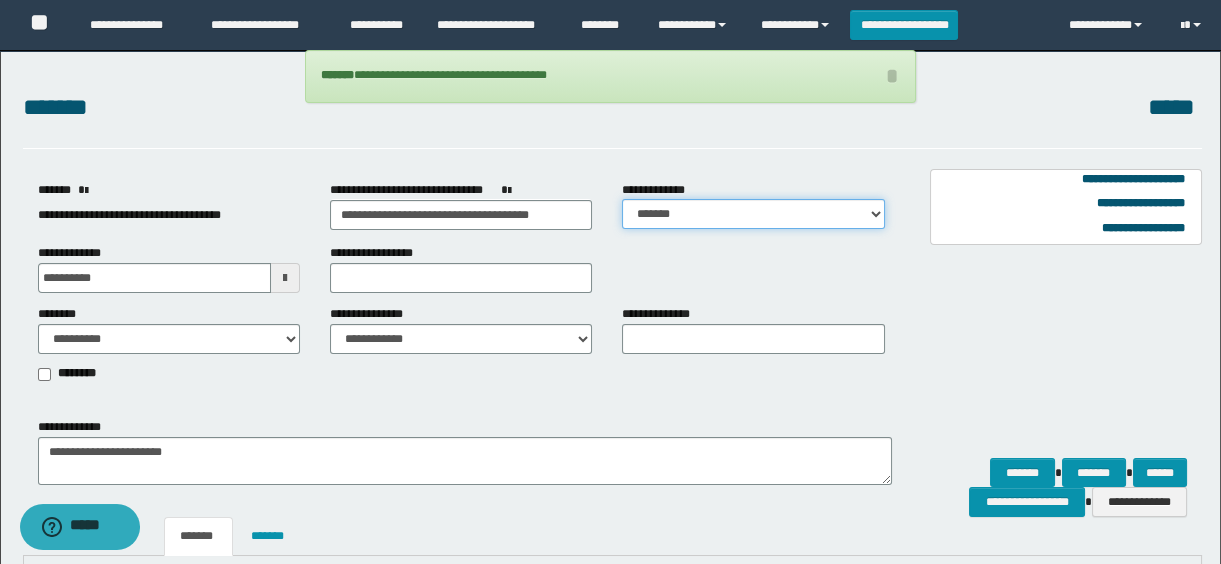 click on "**********" at bounding box center [753, 214] 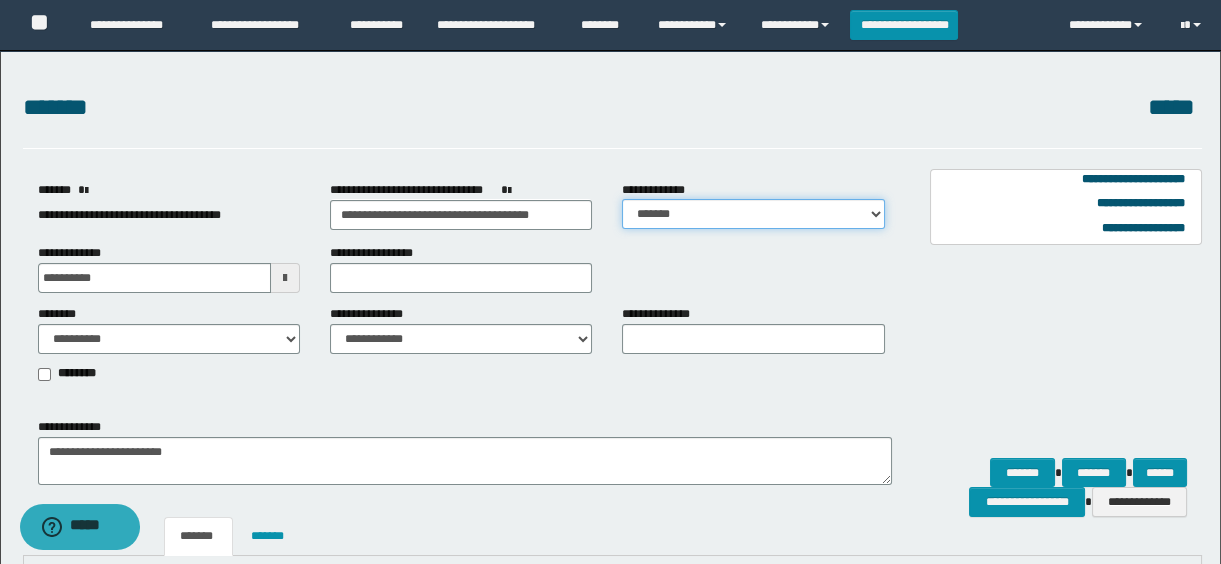 select on "*" 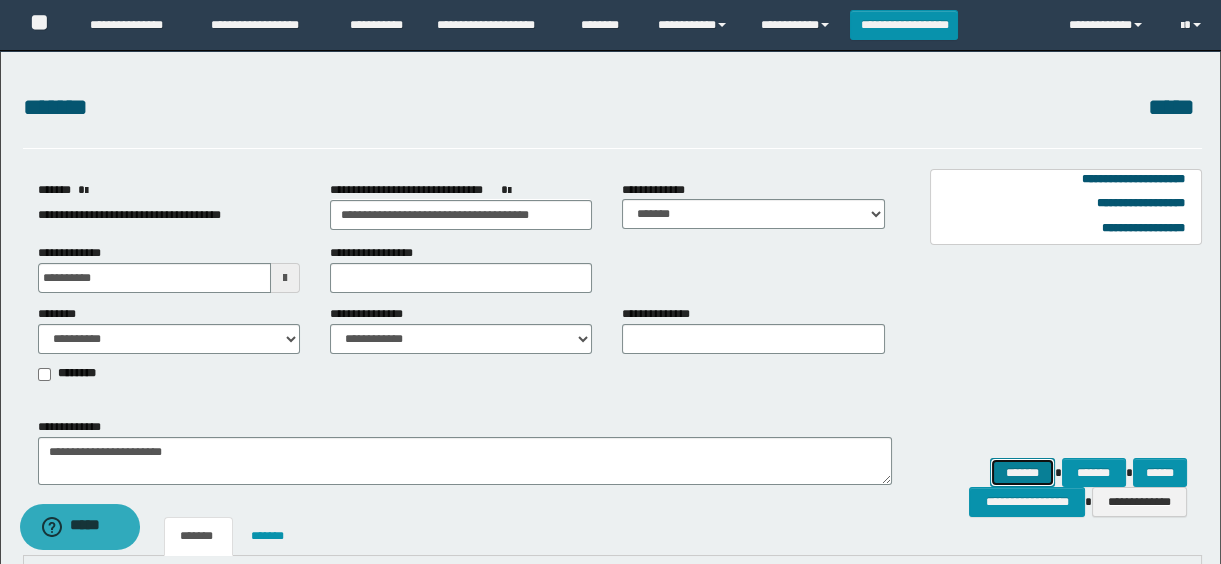 click on "*******" at bounding box center (1022, 473) 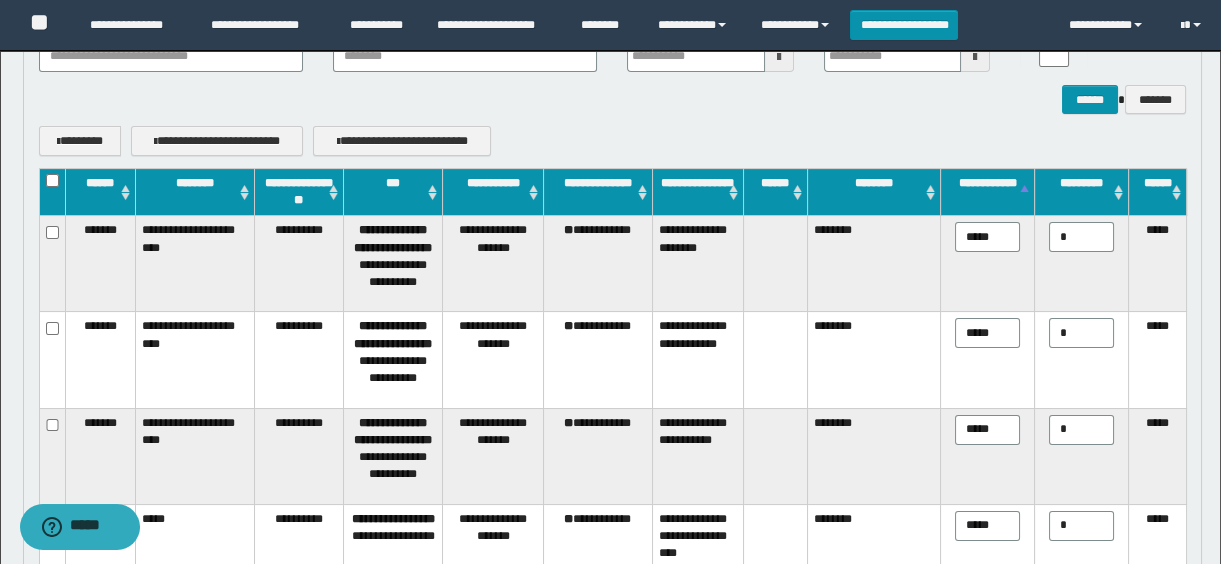 scroll, scrollTop: 181, scrollLeft: 0, axis: vertical 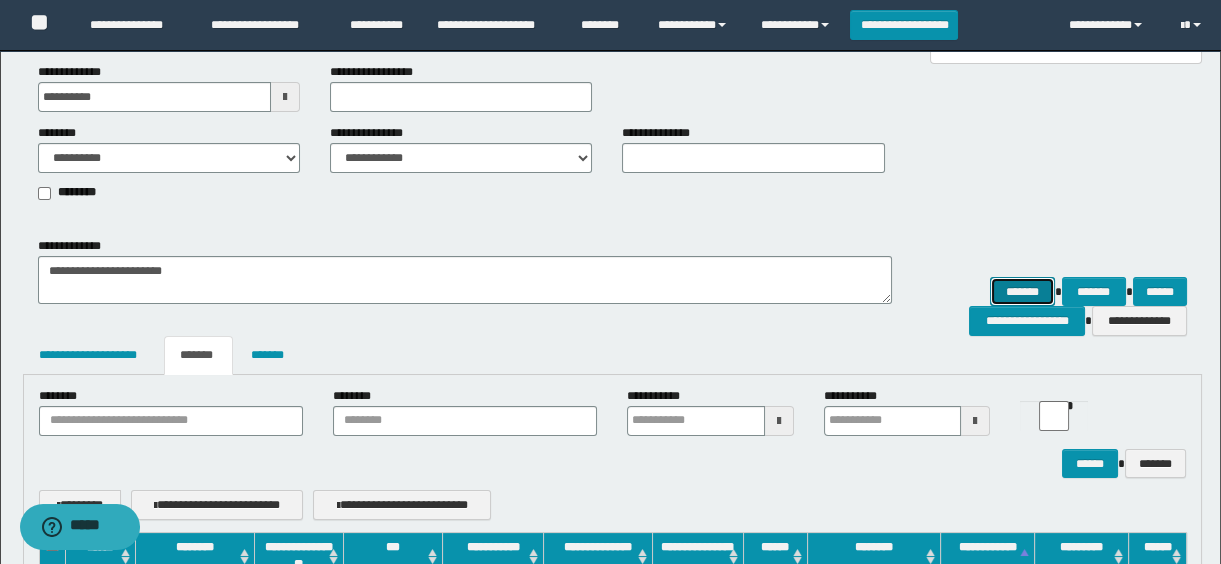 click on "*******" at bounding box center (1022, 292) 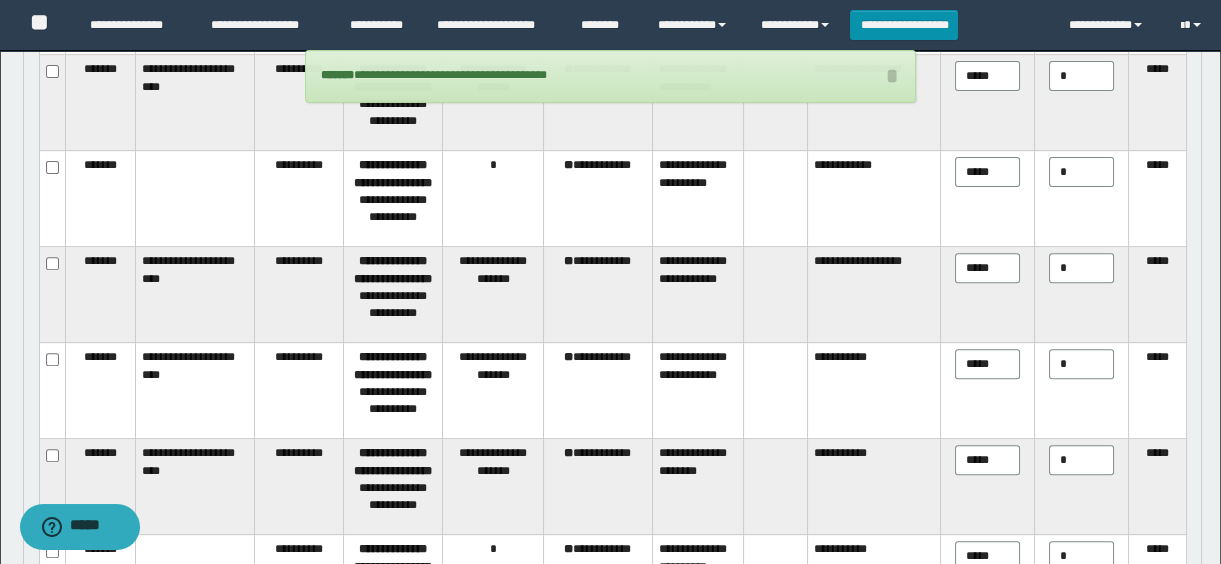 scroll, scrollTop: 2090, scrollLeft: 0, axis: vertical 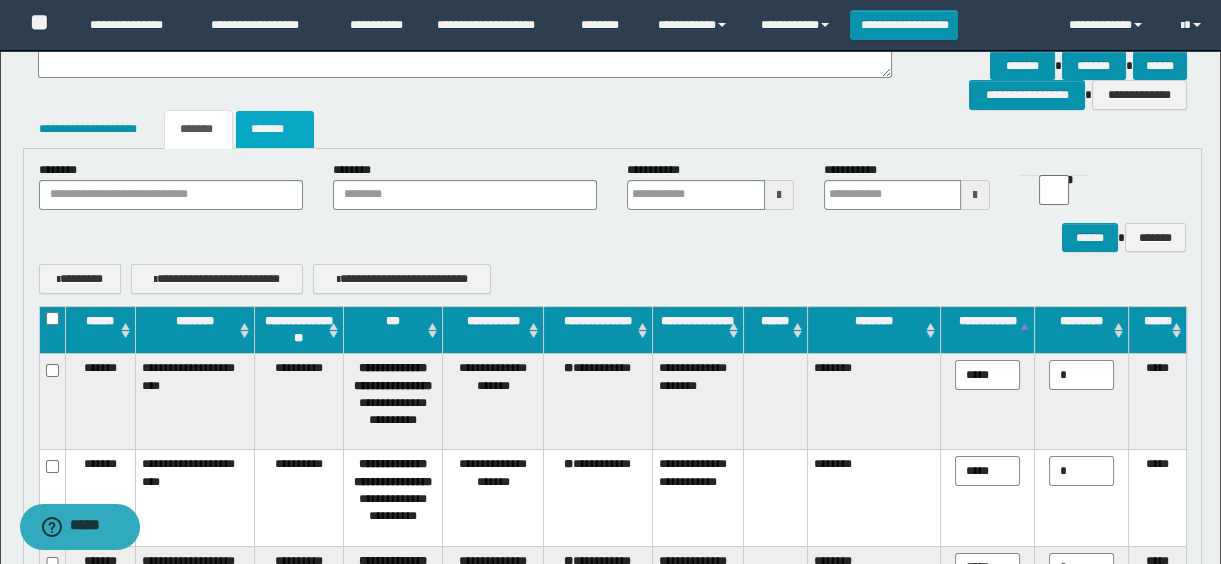 click on "*******" at bounding box center (275, 129) 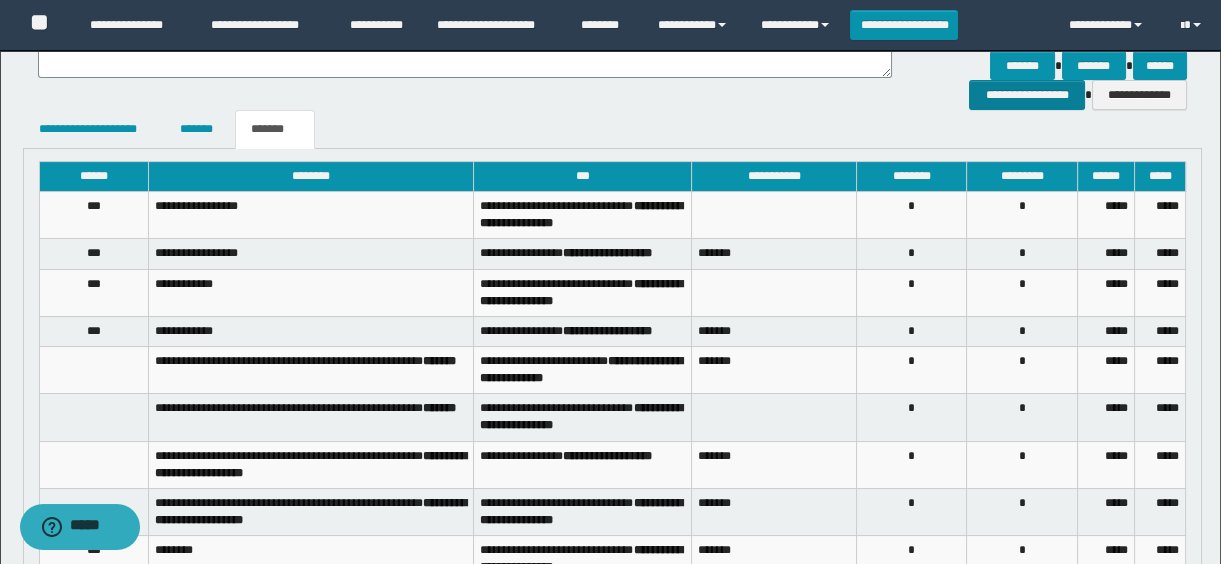 scroll, scrollTop: 134, scrollLeft: 0, axis: vertical 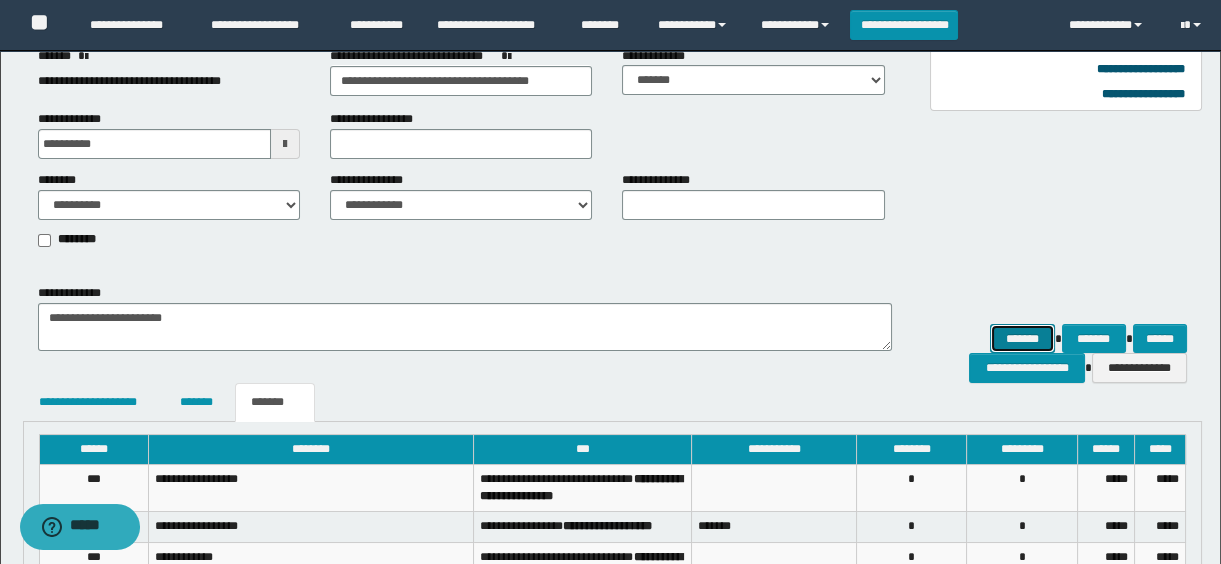 click on "*******" at bounding box center [1022, 339] 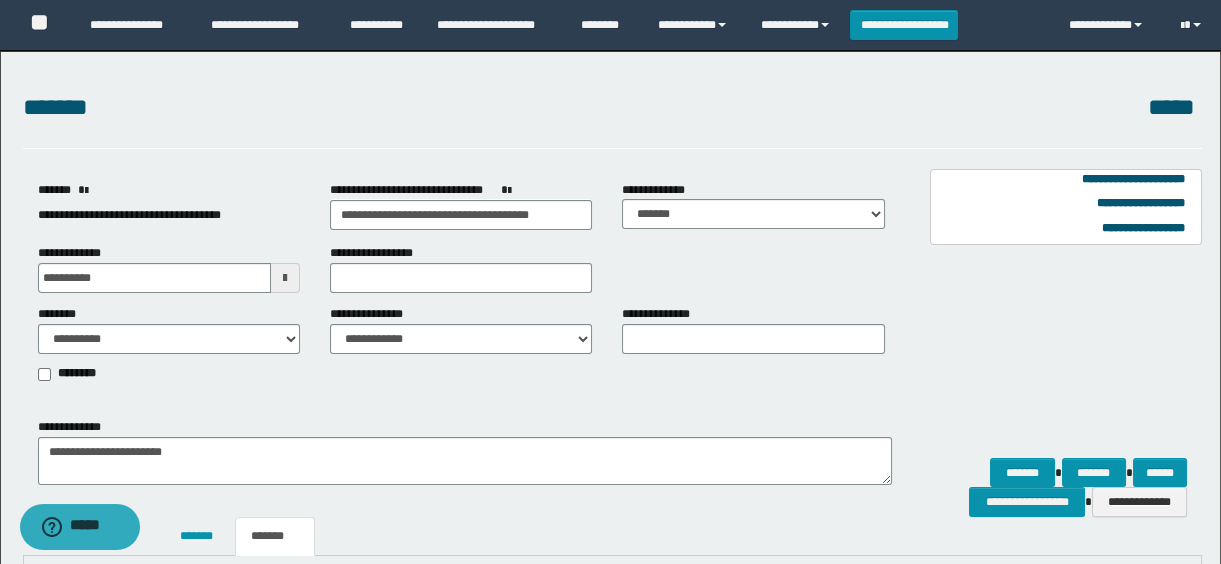 scroll, scrollTop: 363, scrollLeft: 0, axis: vertical 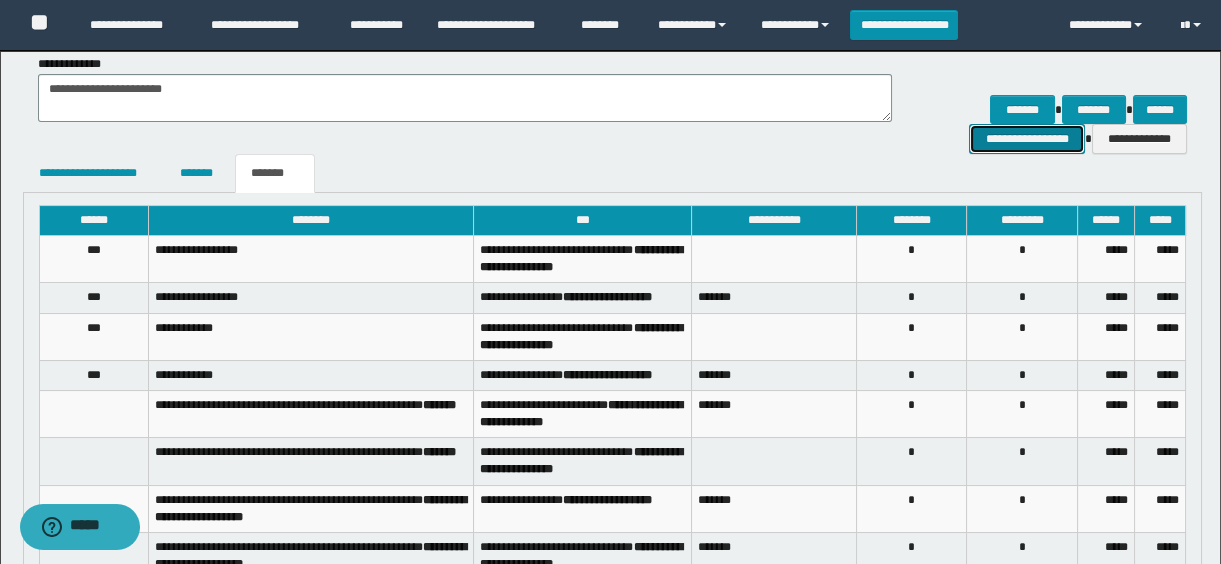 click on "**********" at bounding box center (1026, 139) 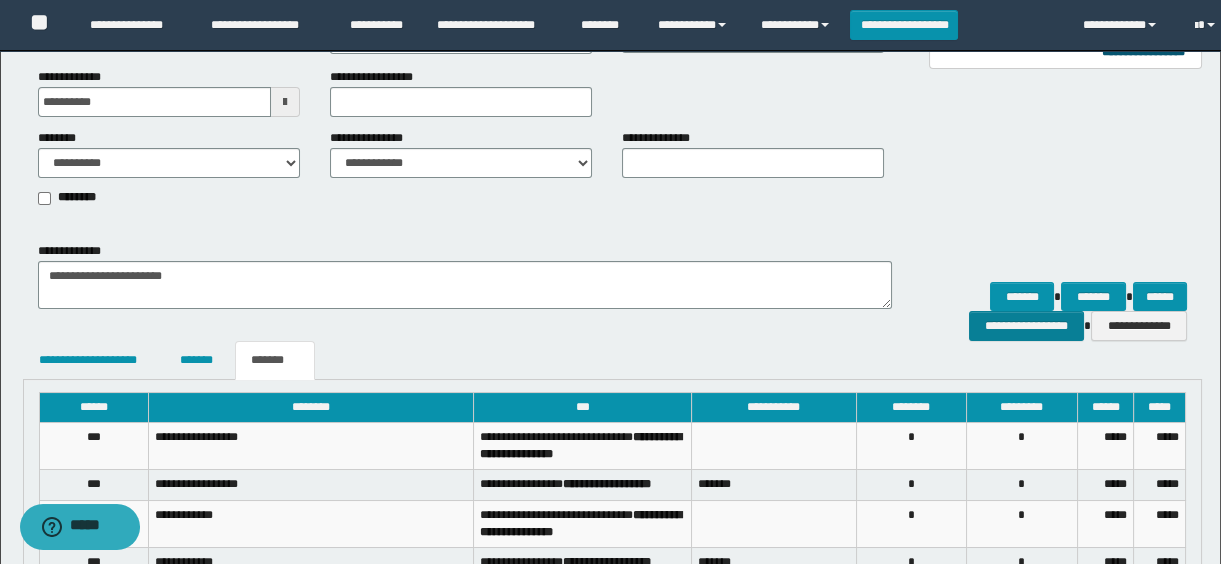 scroll, scrollTop: 363, scrollLeft: 0, axis: vertical 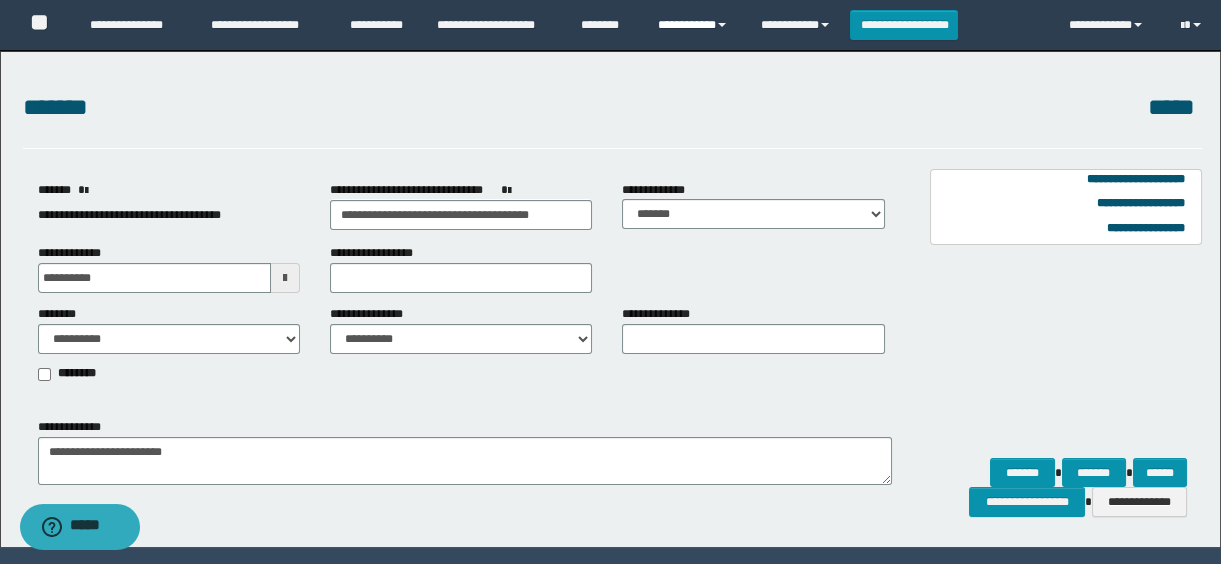 click on "**********" at bounding box center (694, 25) 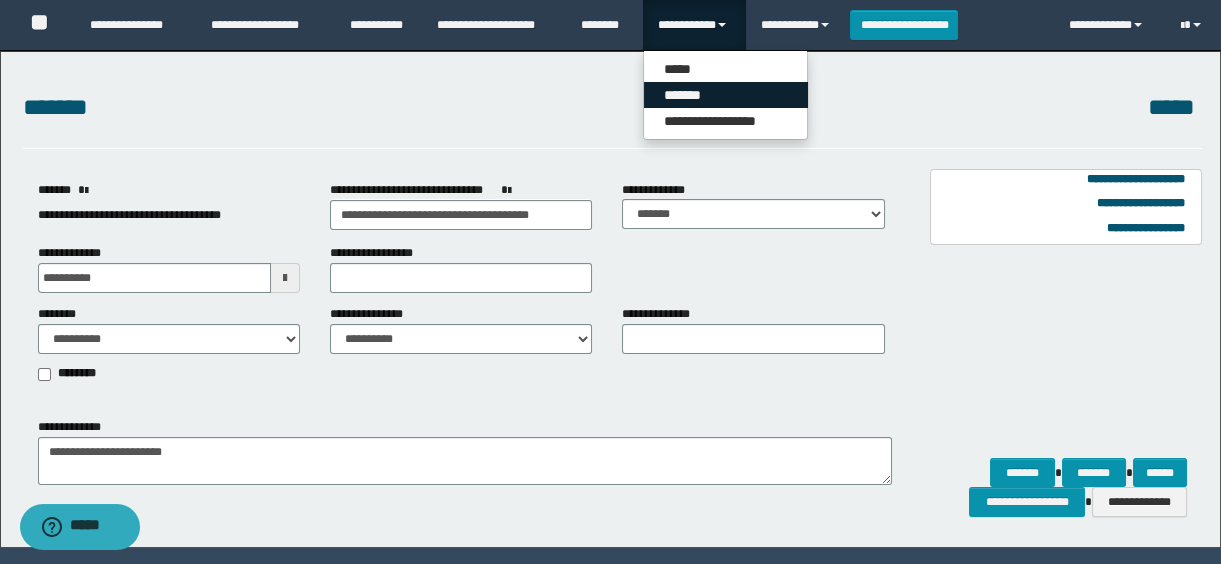 click on "*******" at bounding box center (726, 95) 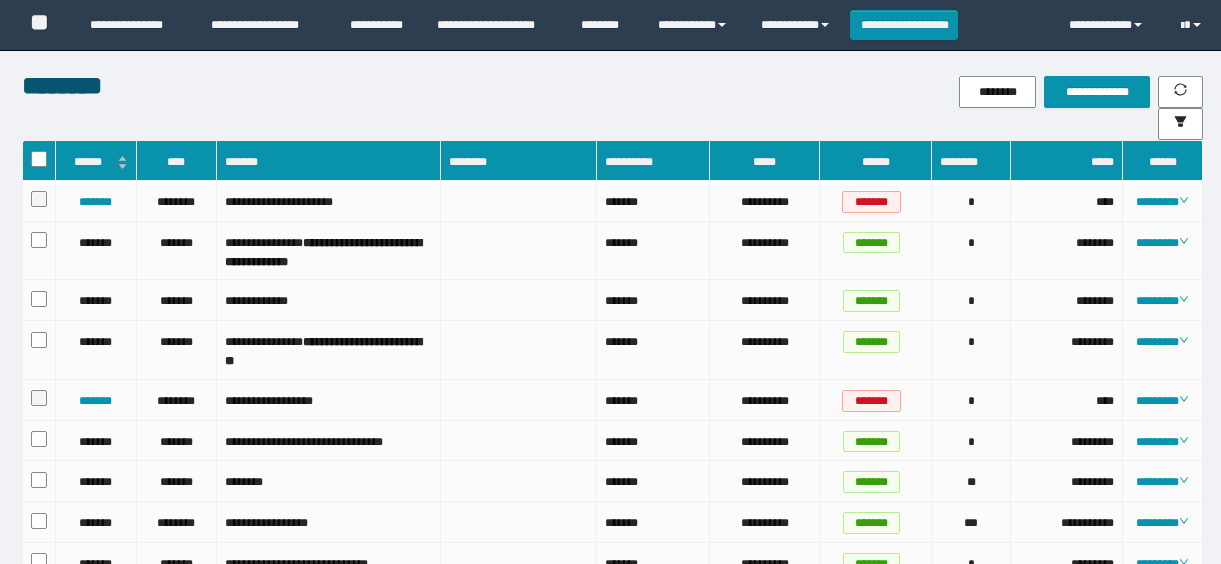 scroll, scrollTop: 0, scrollLeft: 0, axis: both 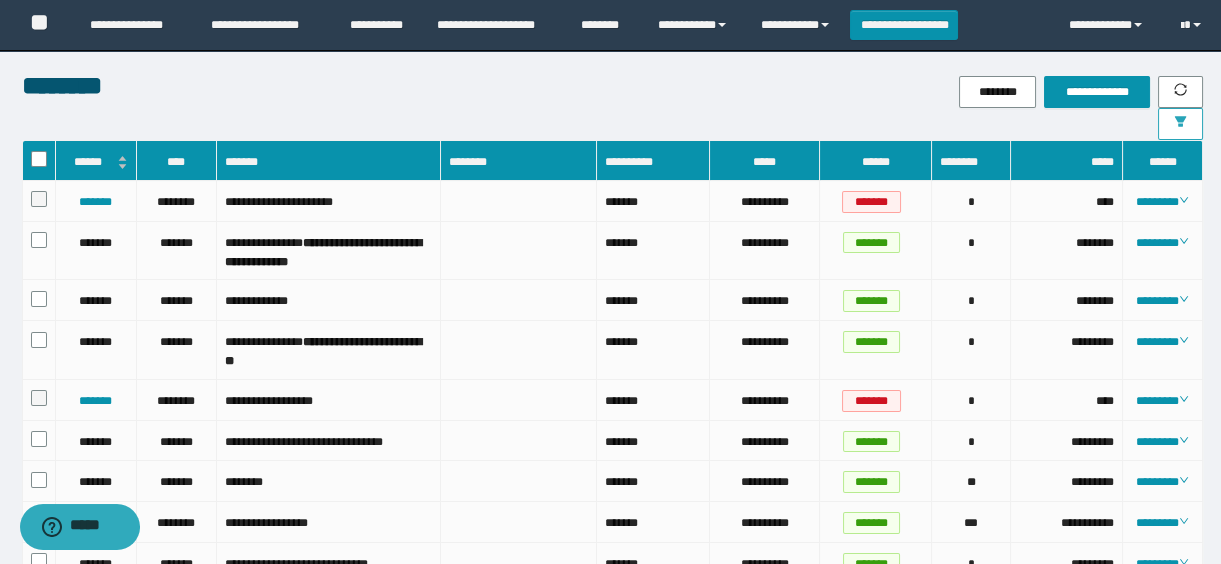 click 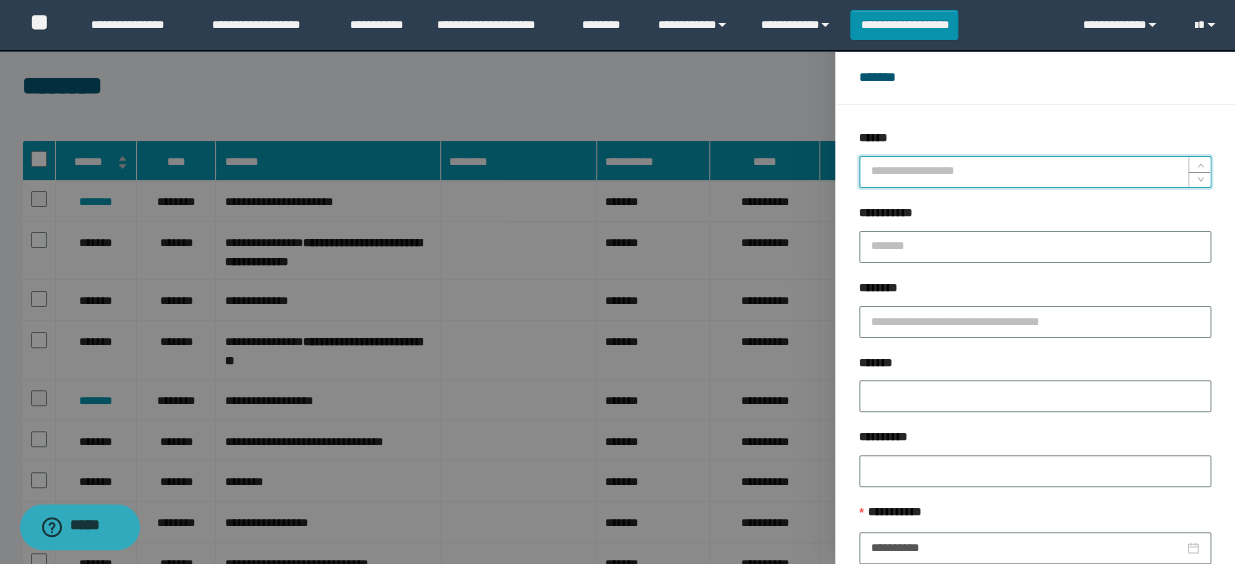 click on "******" at bounding box center [1035, 172] 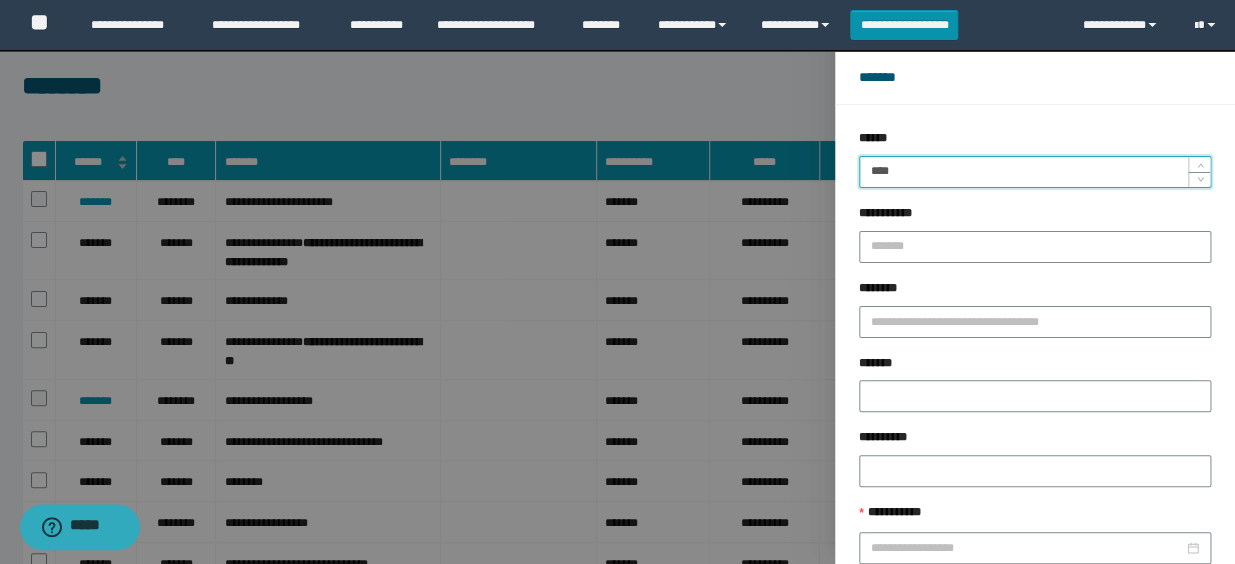 click on "******" at bounding box center [1098, 689] 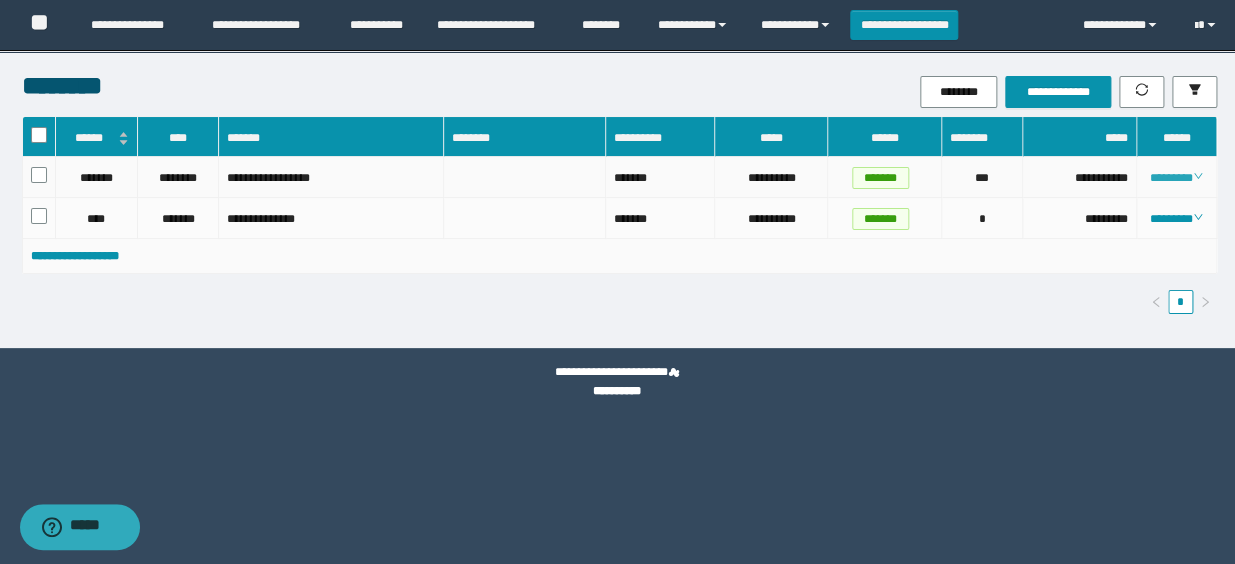 click on "********" at bounding box center [1176, 178] 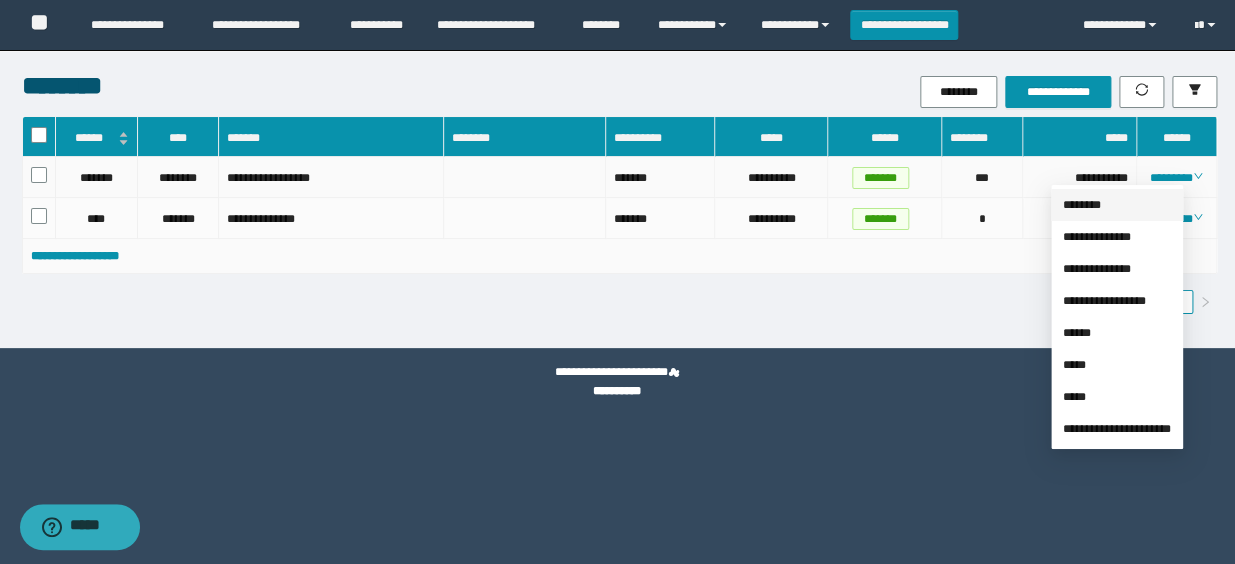 click on "********" at bounding box center [1082, 205] 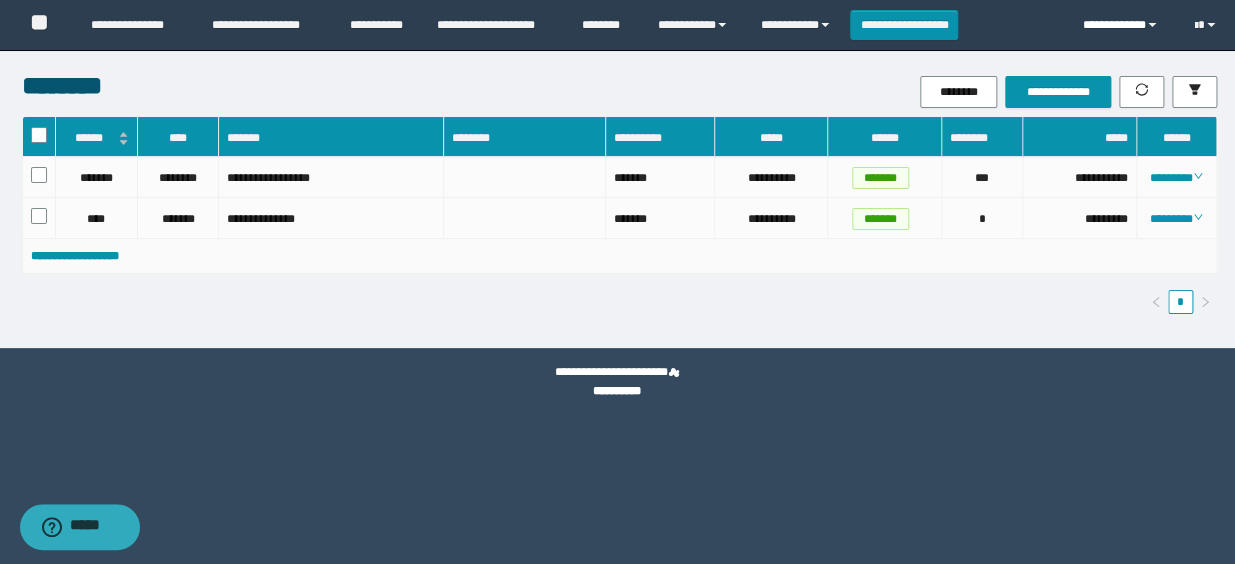 click on "**********" at bounding box center [1124, 25] 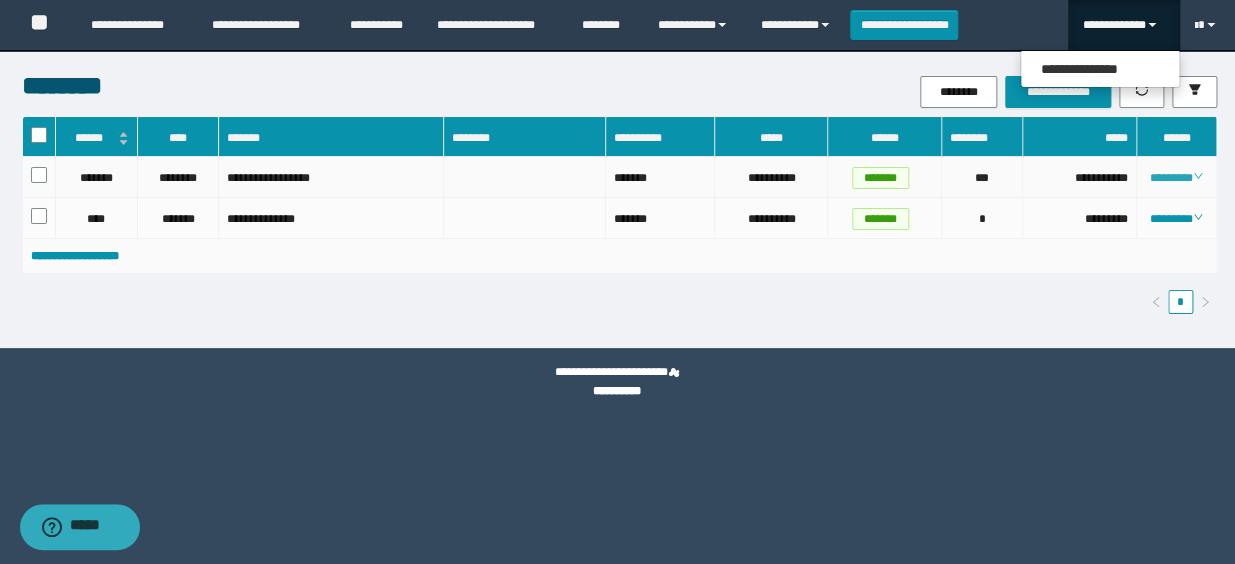 click on "********" at bounding box center [1176, 178] 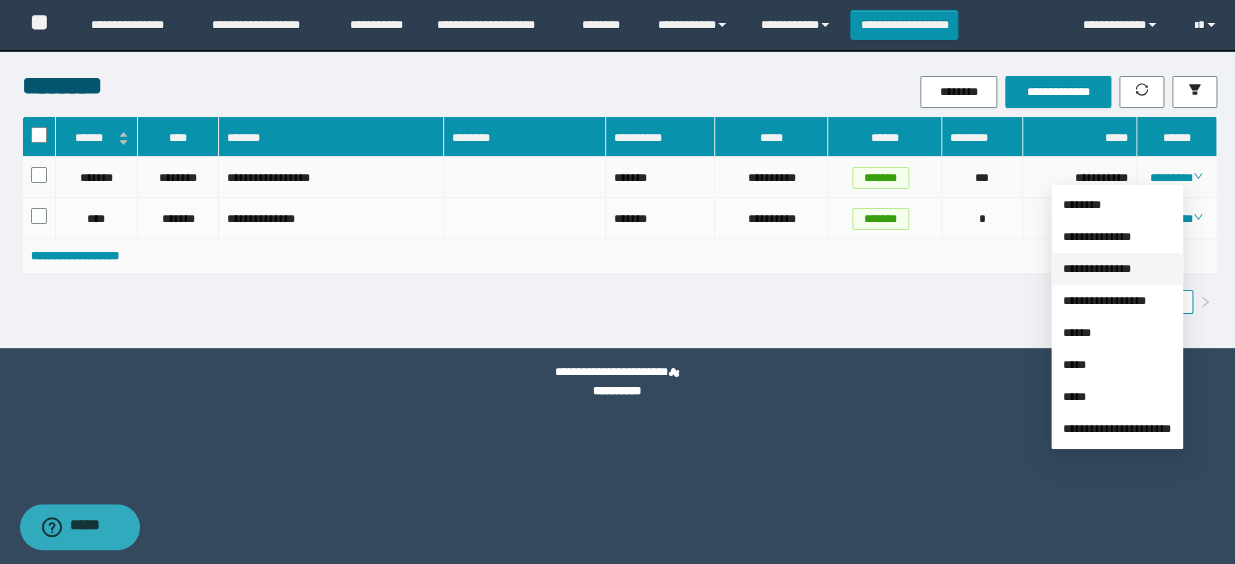 click on "**********" at bounding box center [1097, 269] 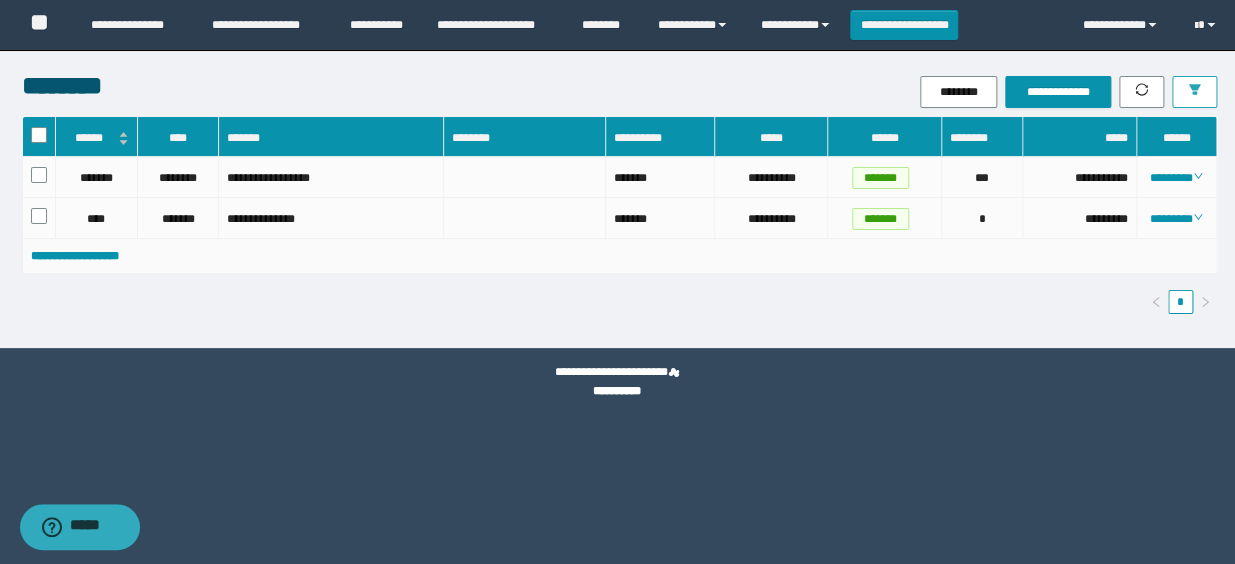 click 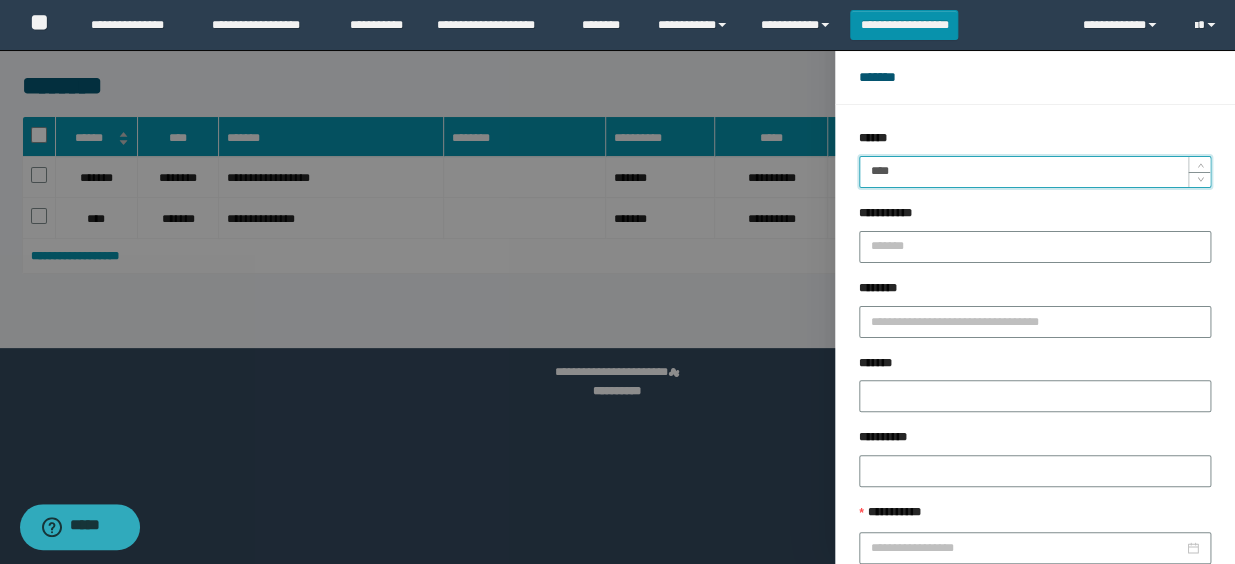 click on "****" at bounding box center [1035, 172] 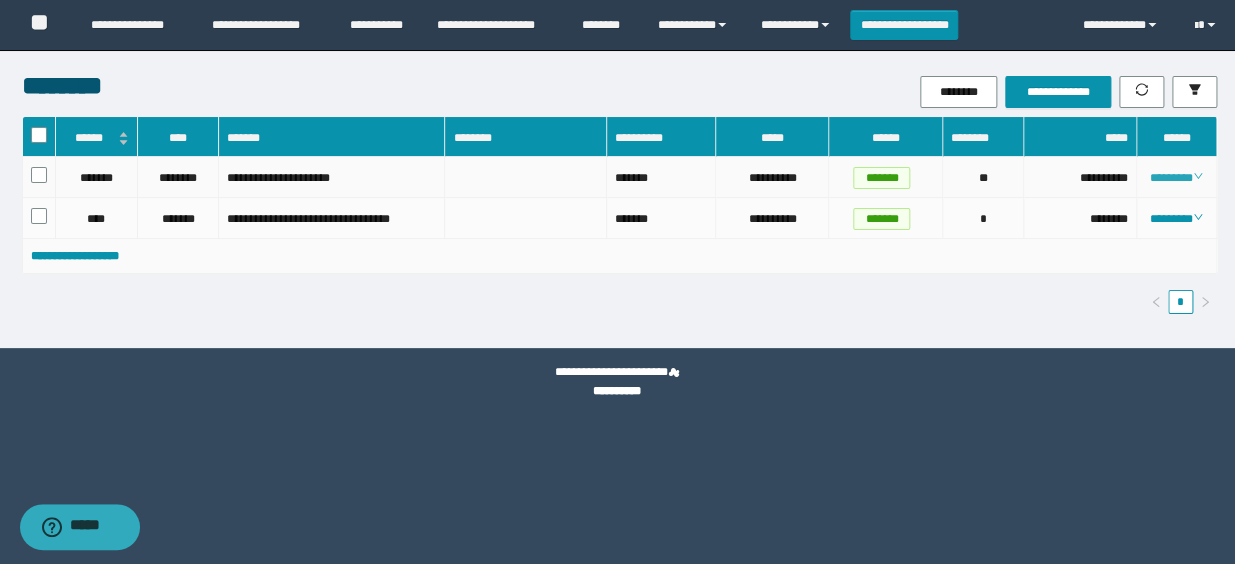 click on "********" at bounding box center [1176, 178] 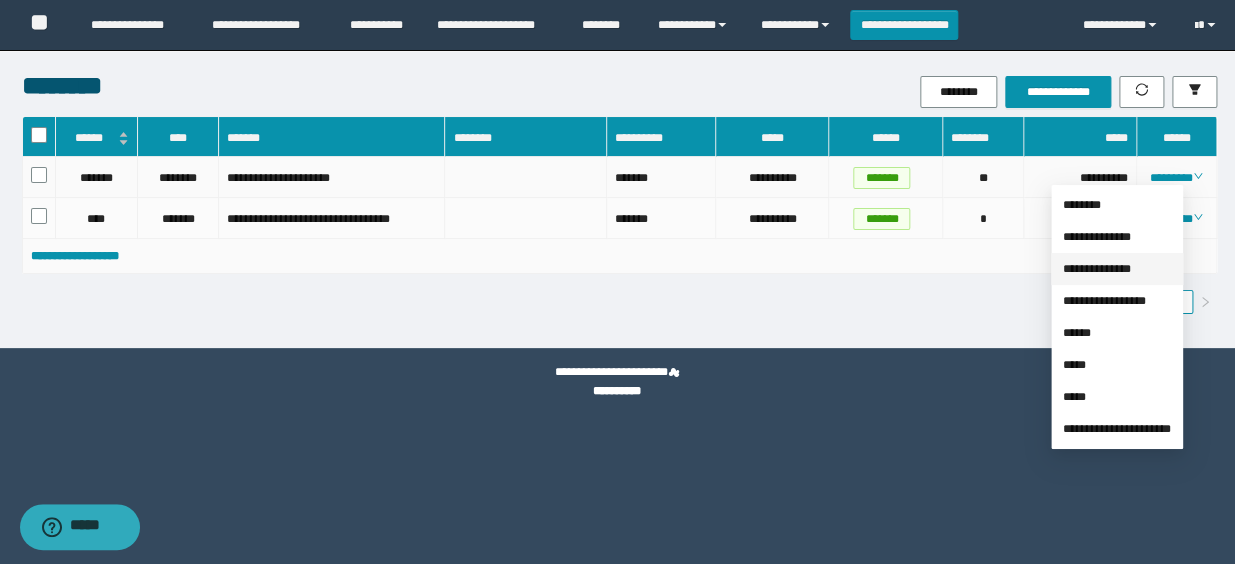 click on "**********" at bounding box center [1097, 269] 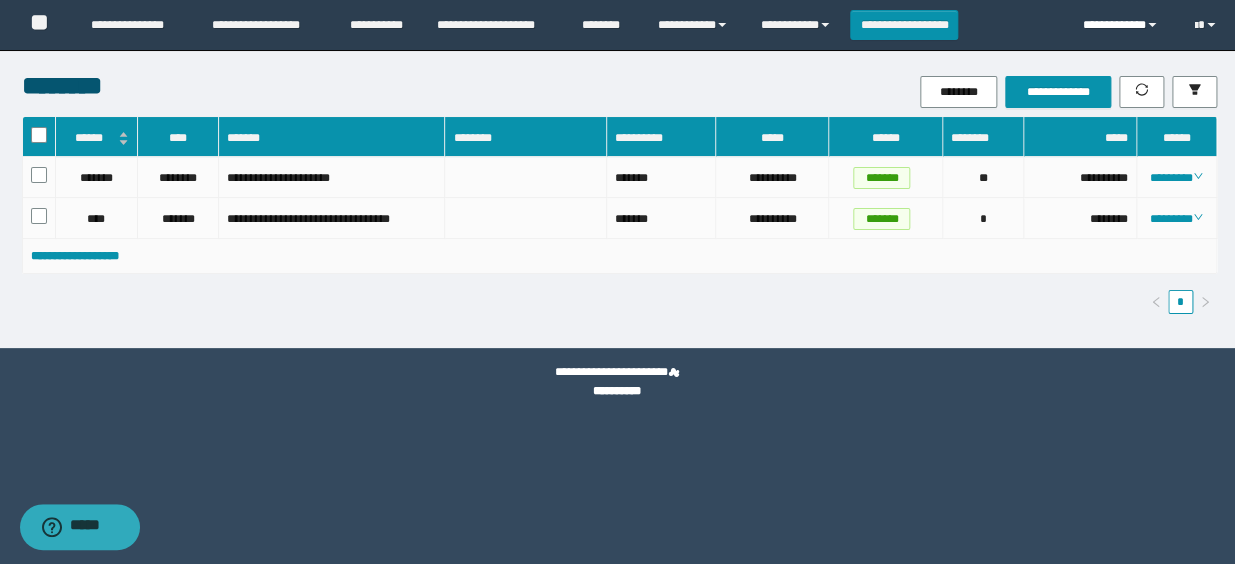 click on "**********" at bounding box center [1124, 25] 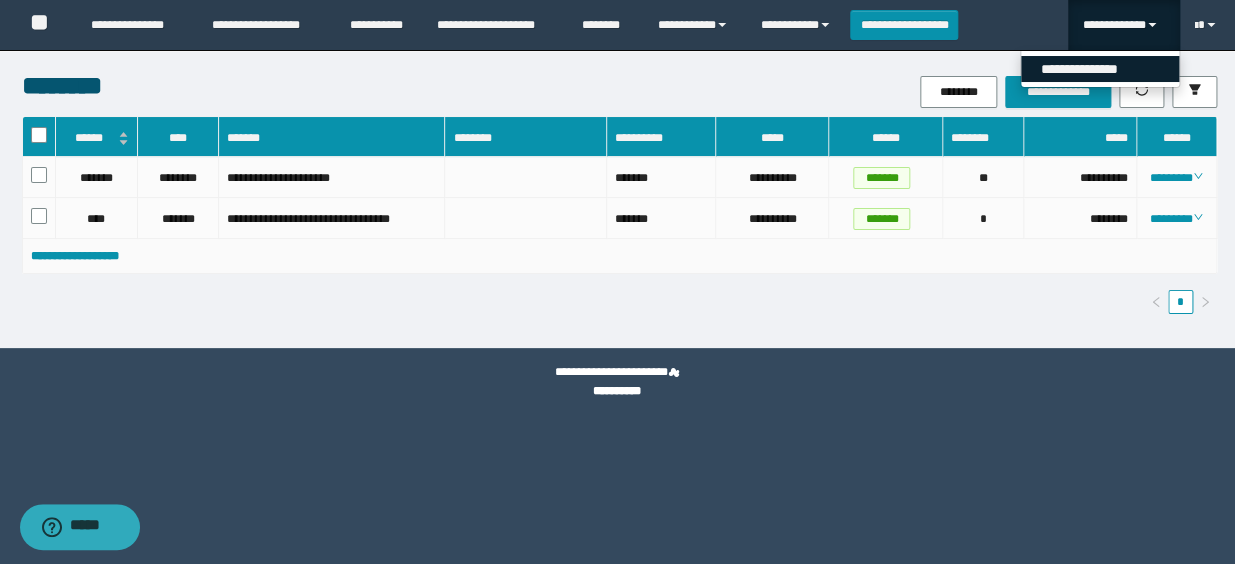 click on "**********" at bounding box center (1100, 69) 